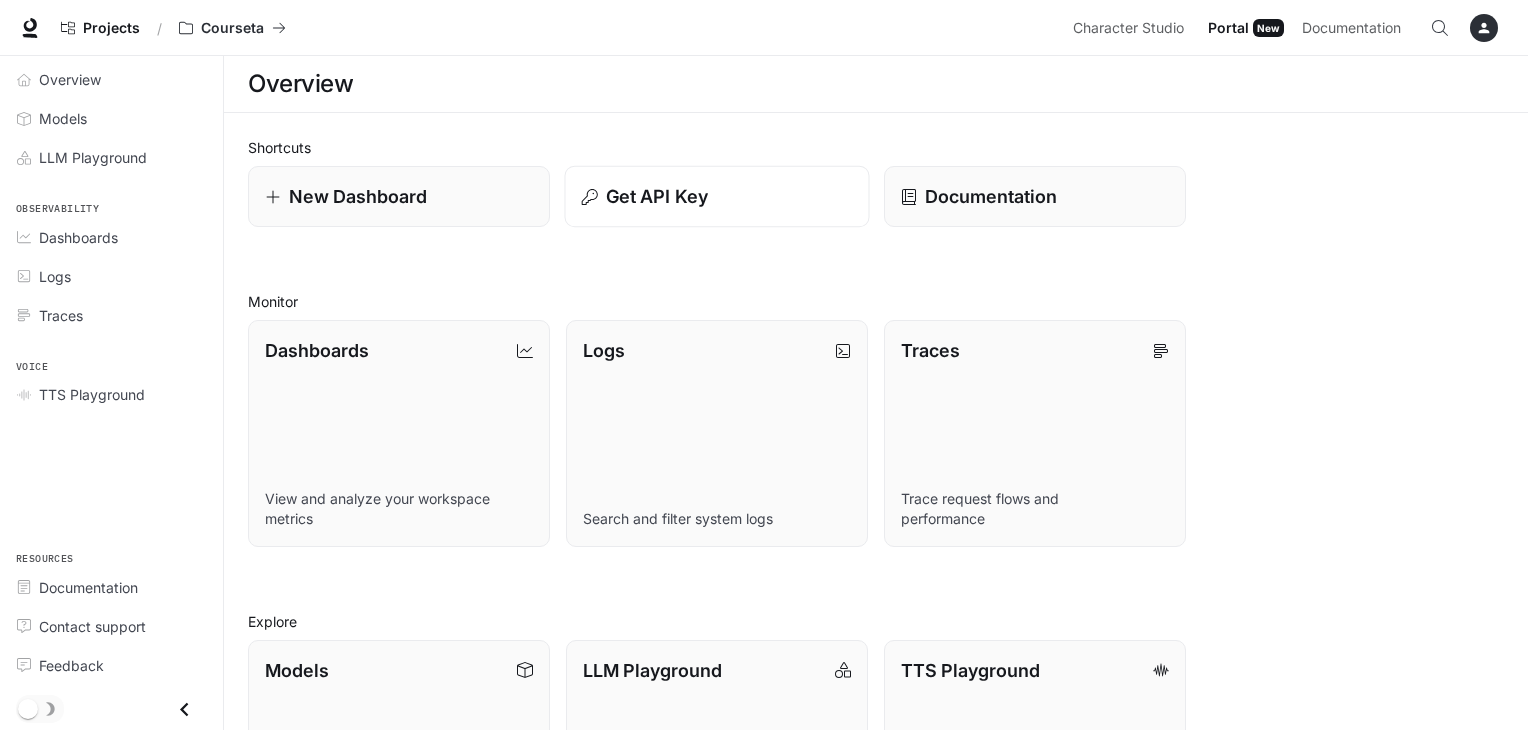 scroll, scrollTop: 0, scrollLeft: 0, axis: both 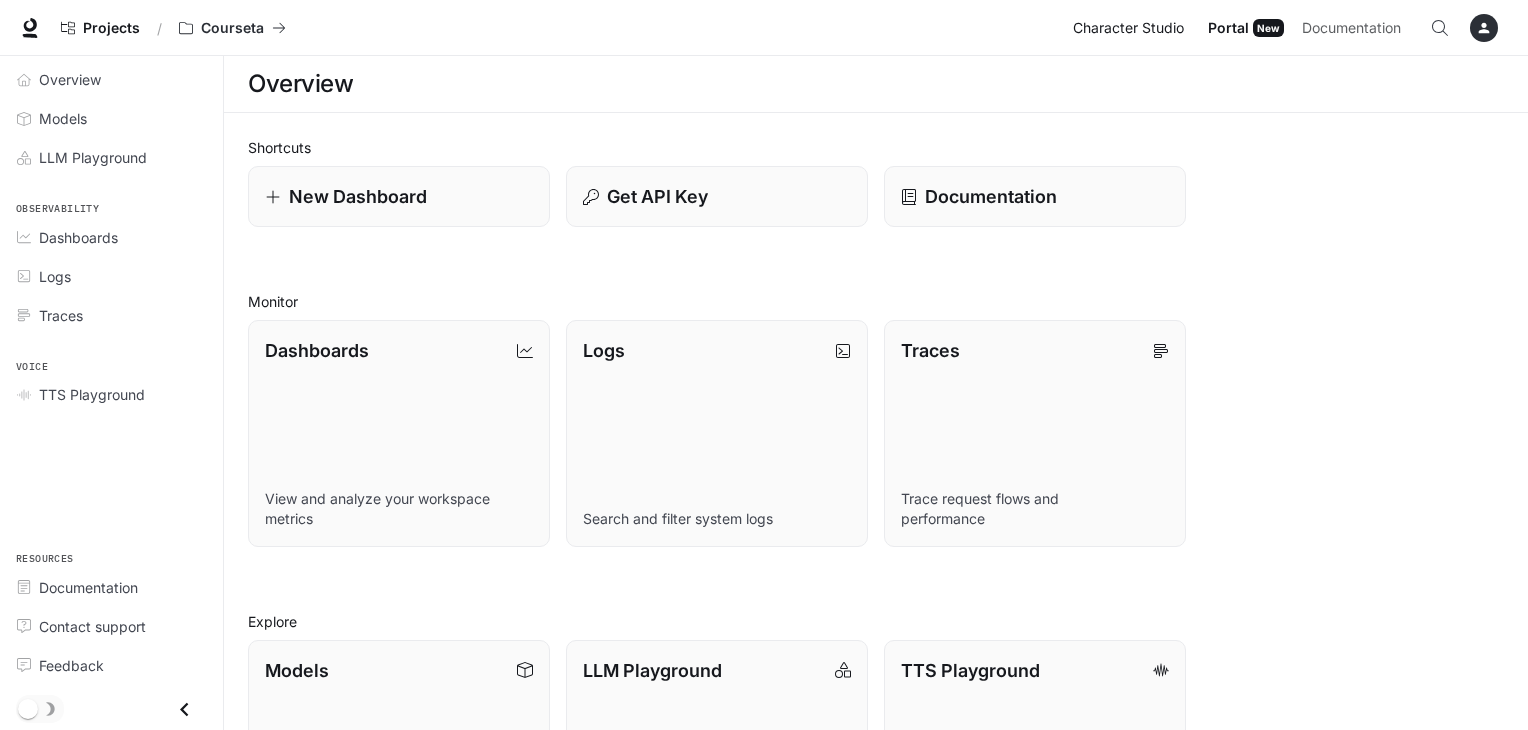 click on "Character Studio" at bounding box center [1128, 28] 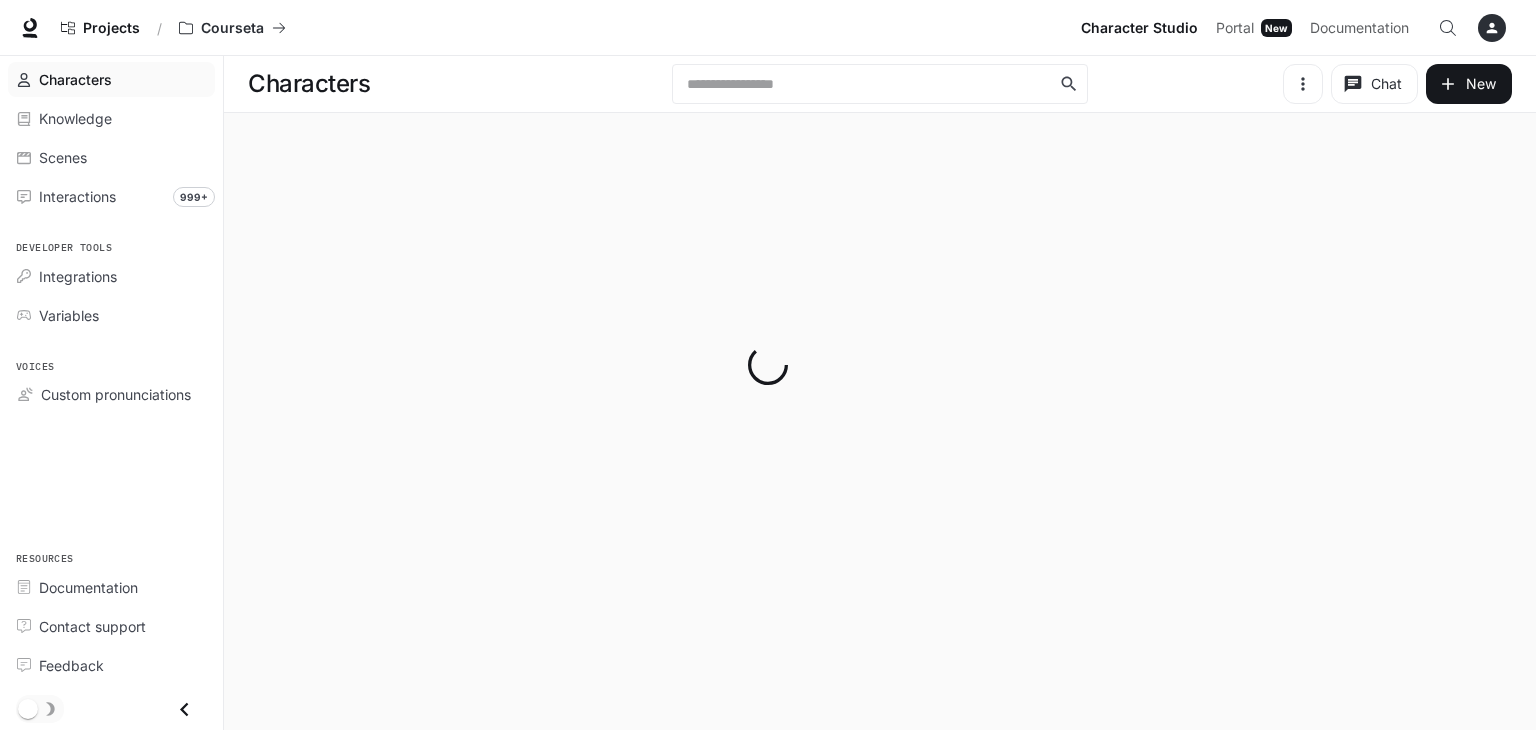 click at bounding box center [768, 365] 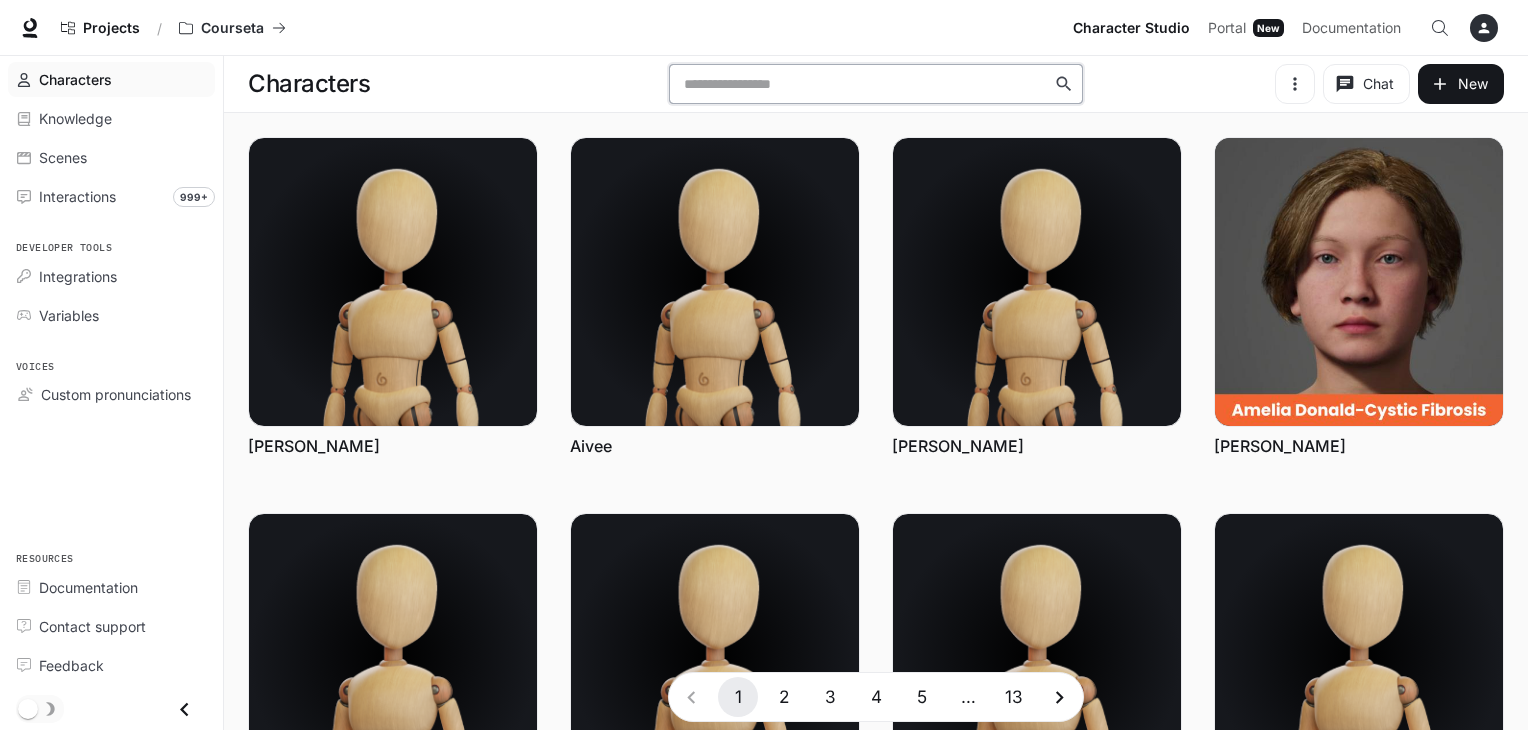 click on "​" at bounding box center (875, 84) 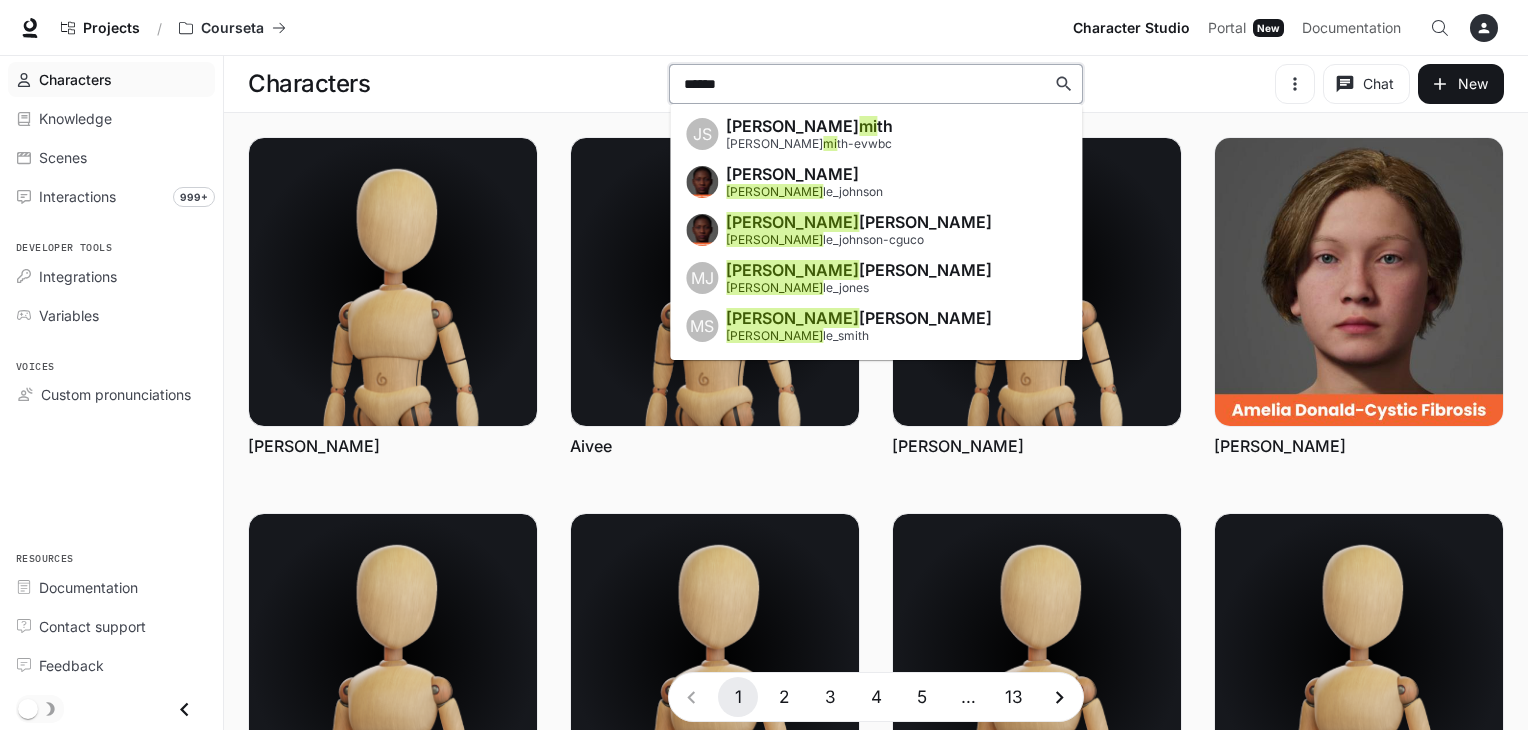 type on "*******" 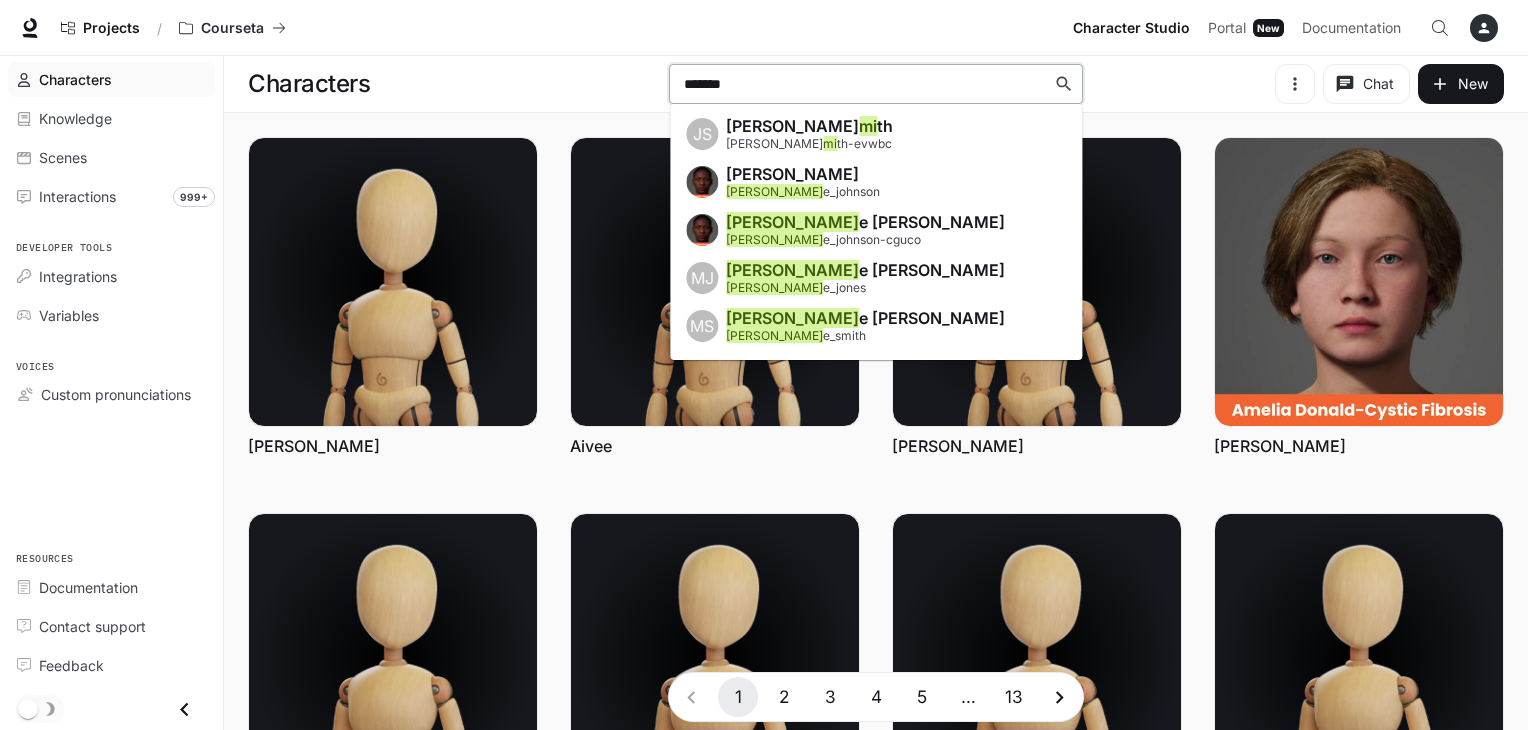 click on "[PERSON_NAME]" at bounding box center [865, 222] 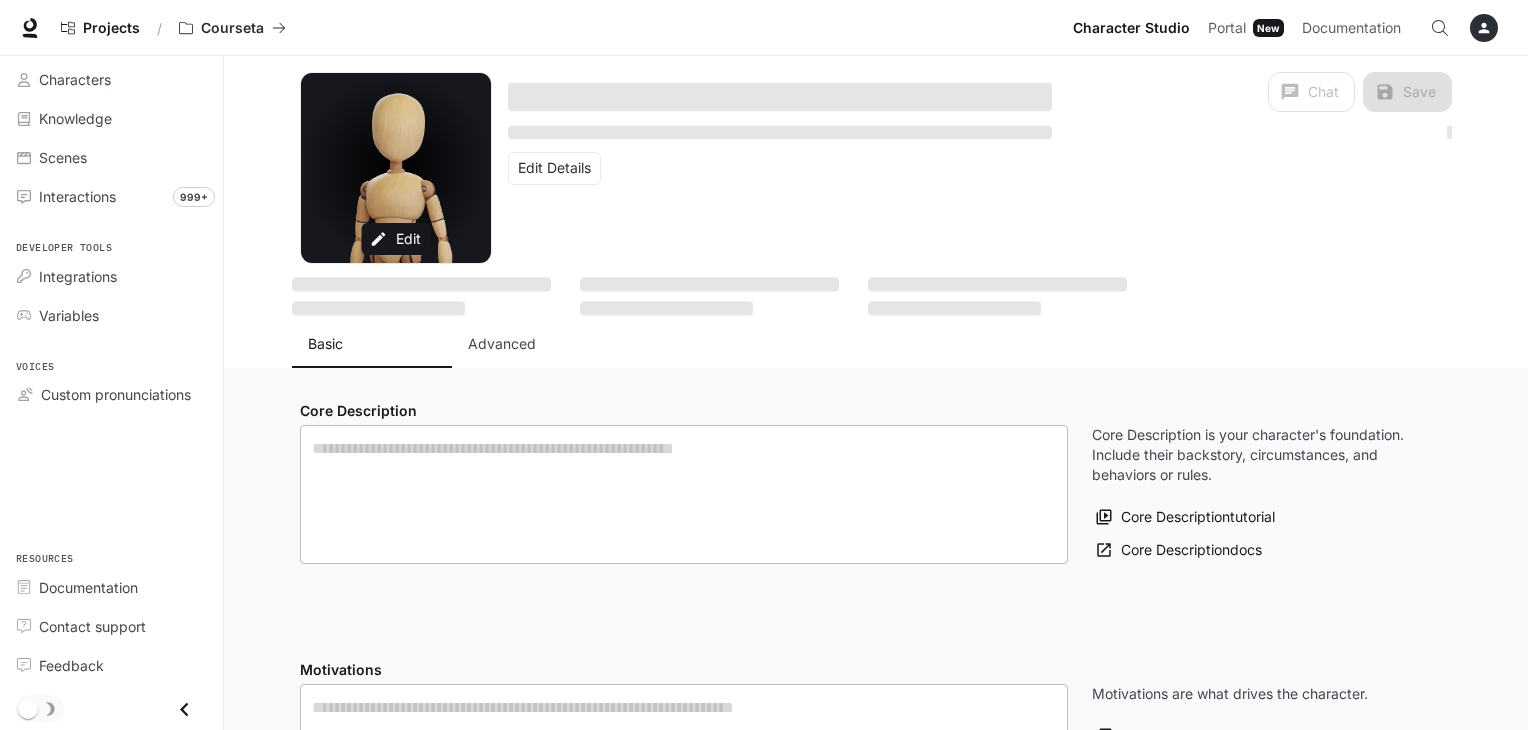 type on "**********" 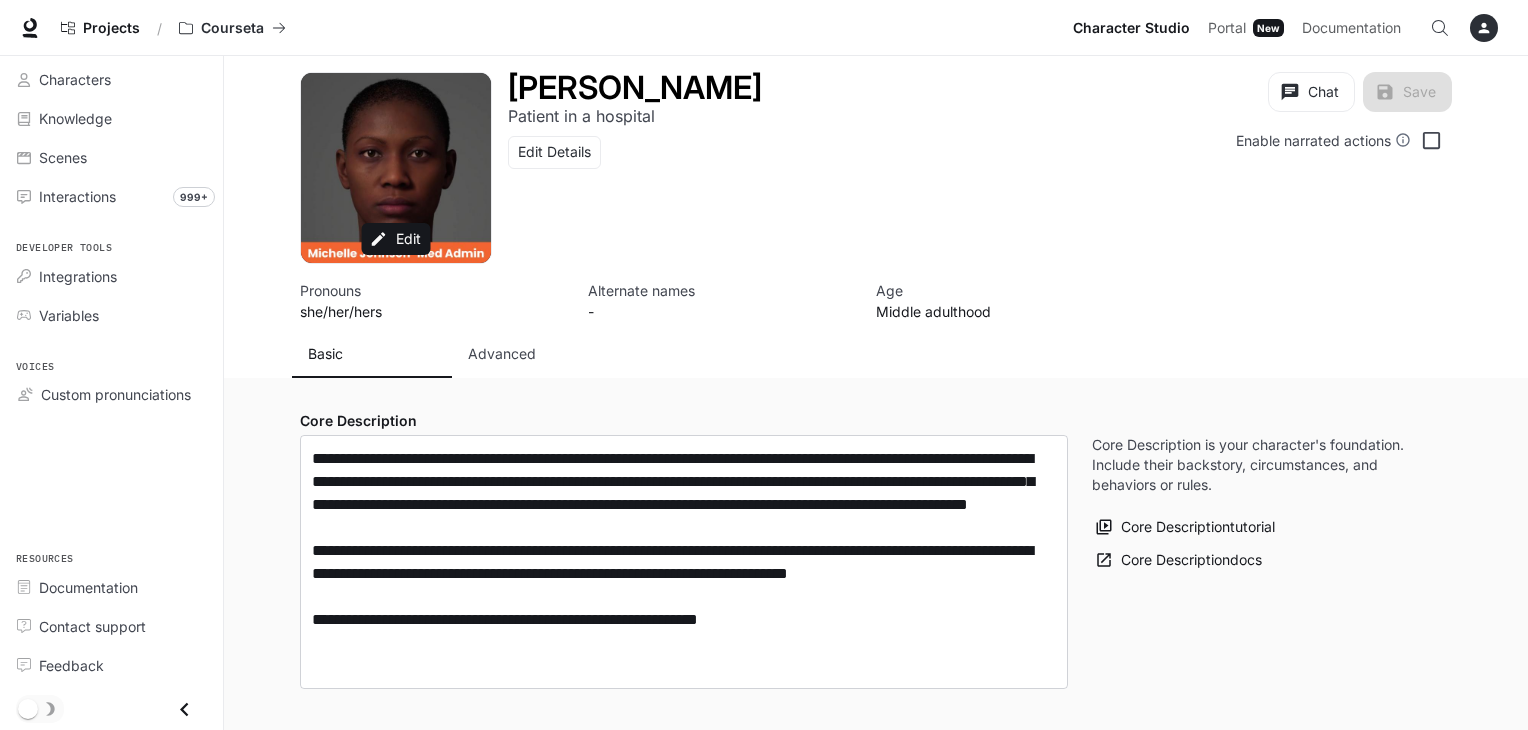 type on "**********" 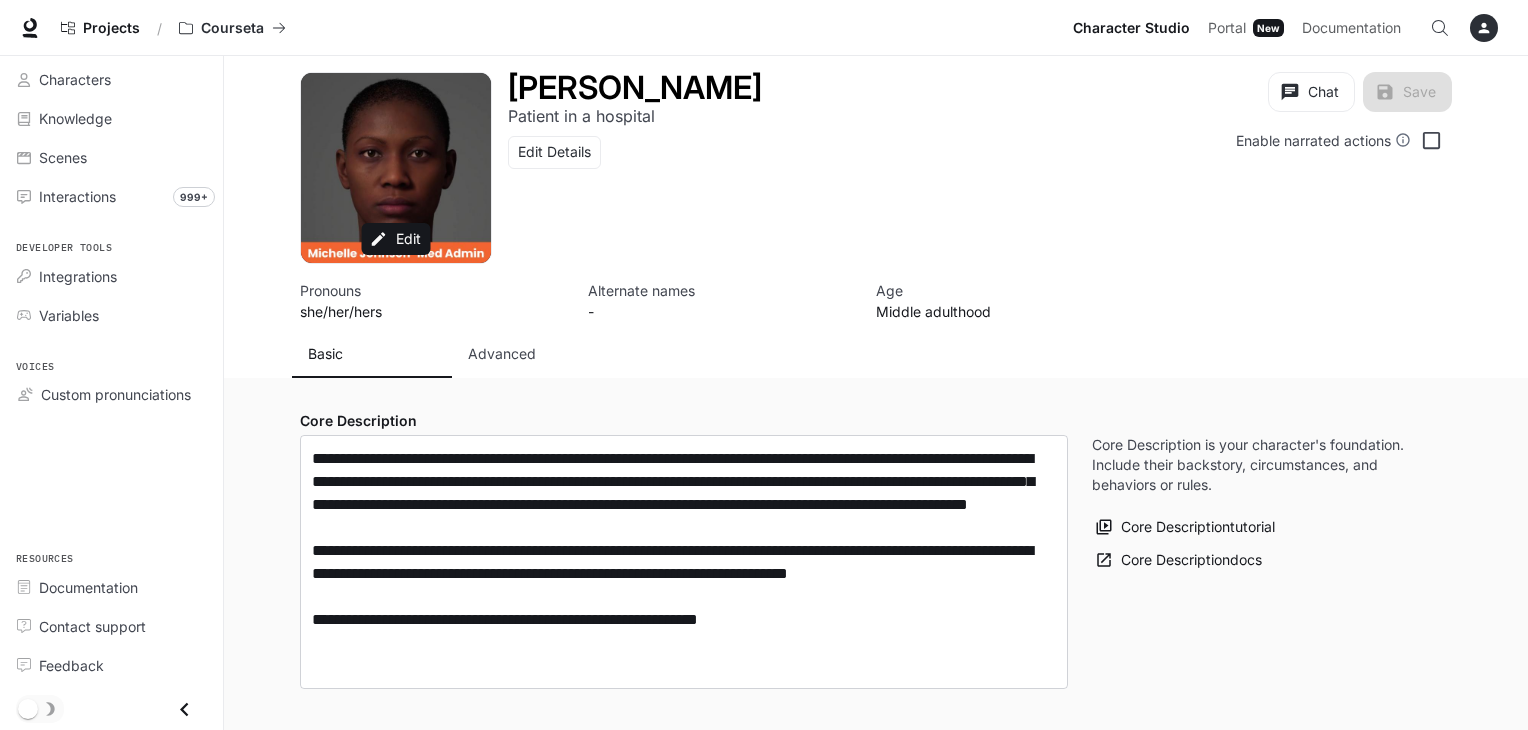 type on "**********" 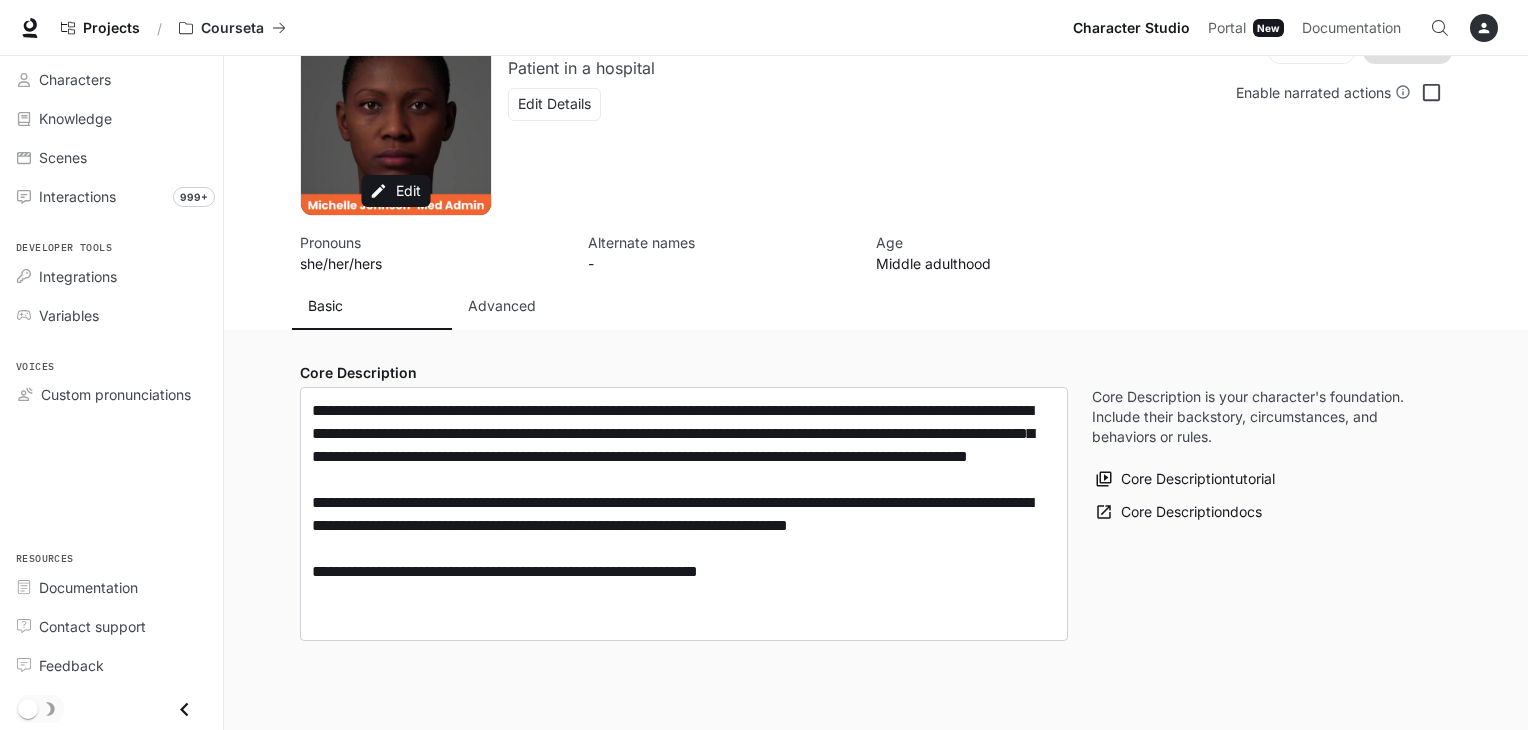 scroll, scrollTop: 0, scrollLeft: 0, axis: both 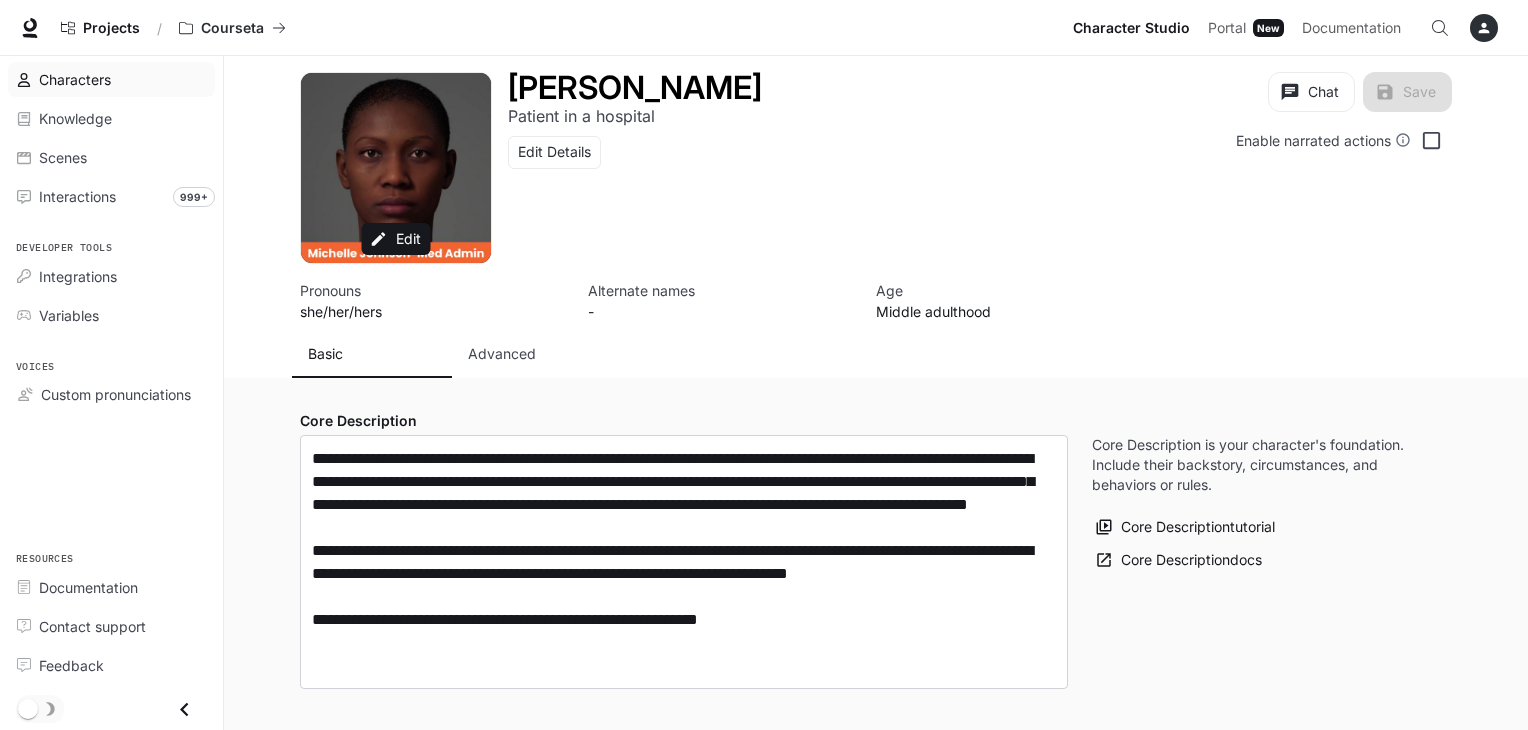 click on "Characters" at bounding box center [75, 79] 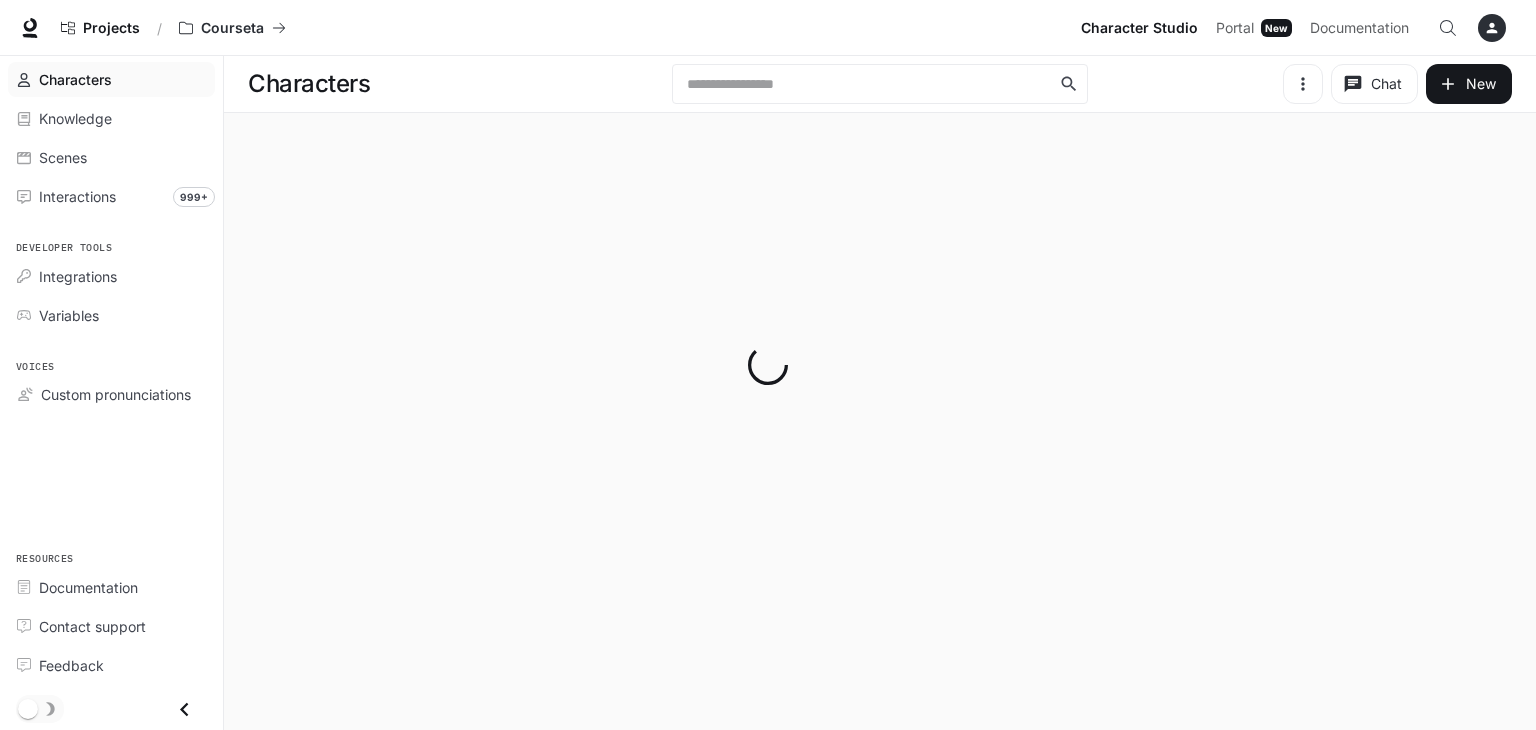 click at bounding box center [768, 365] 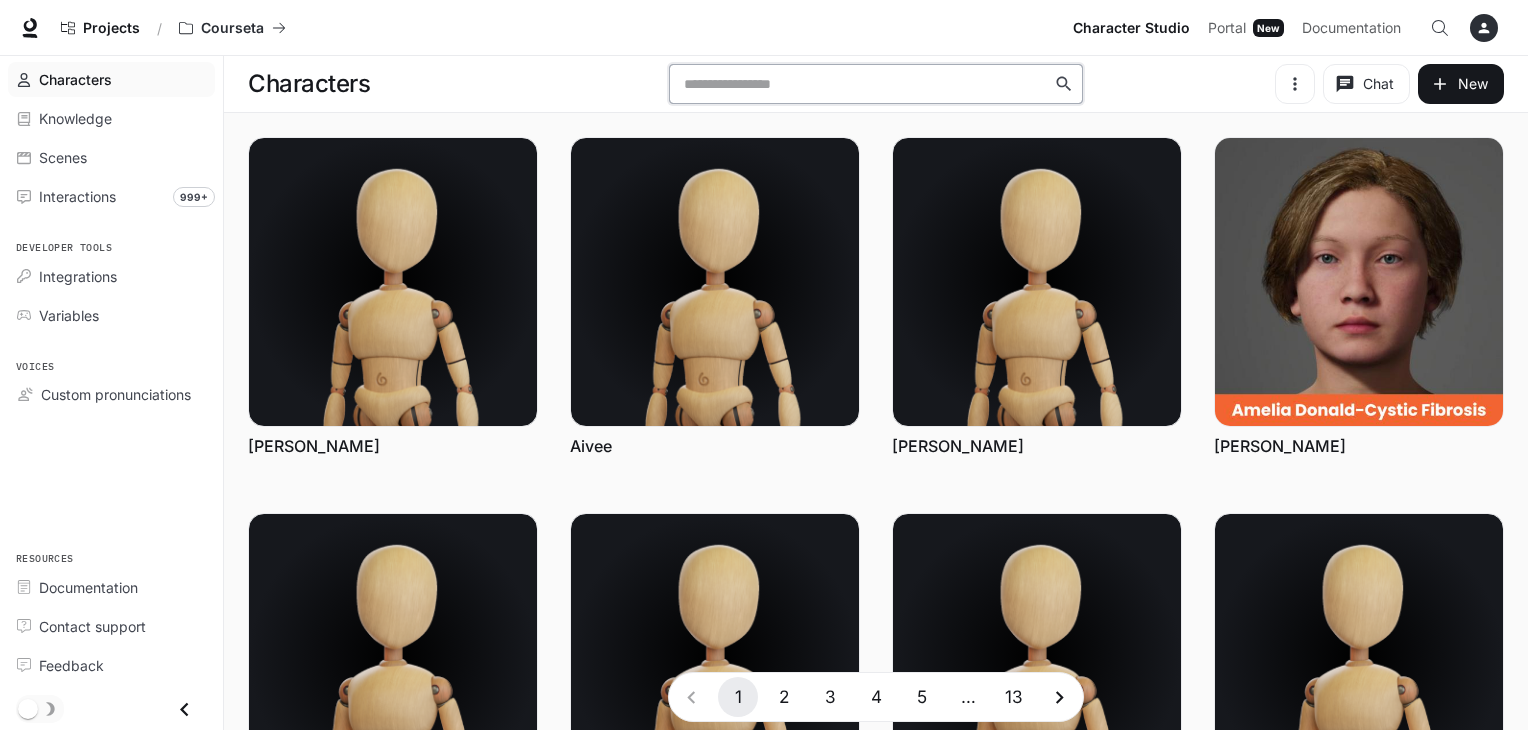 click at bounding box center [865, 84] 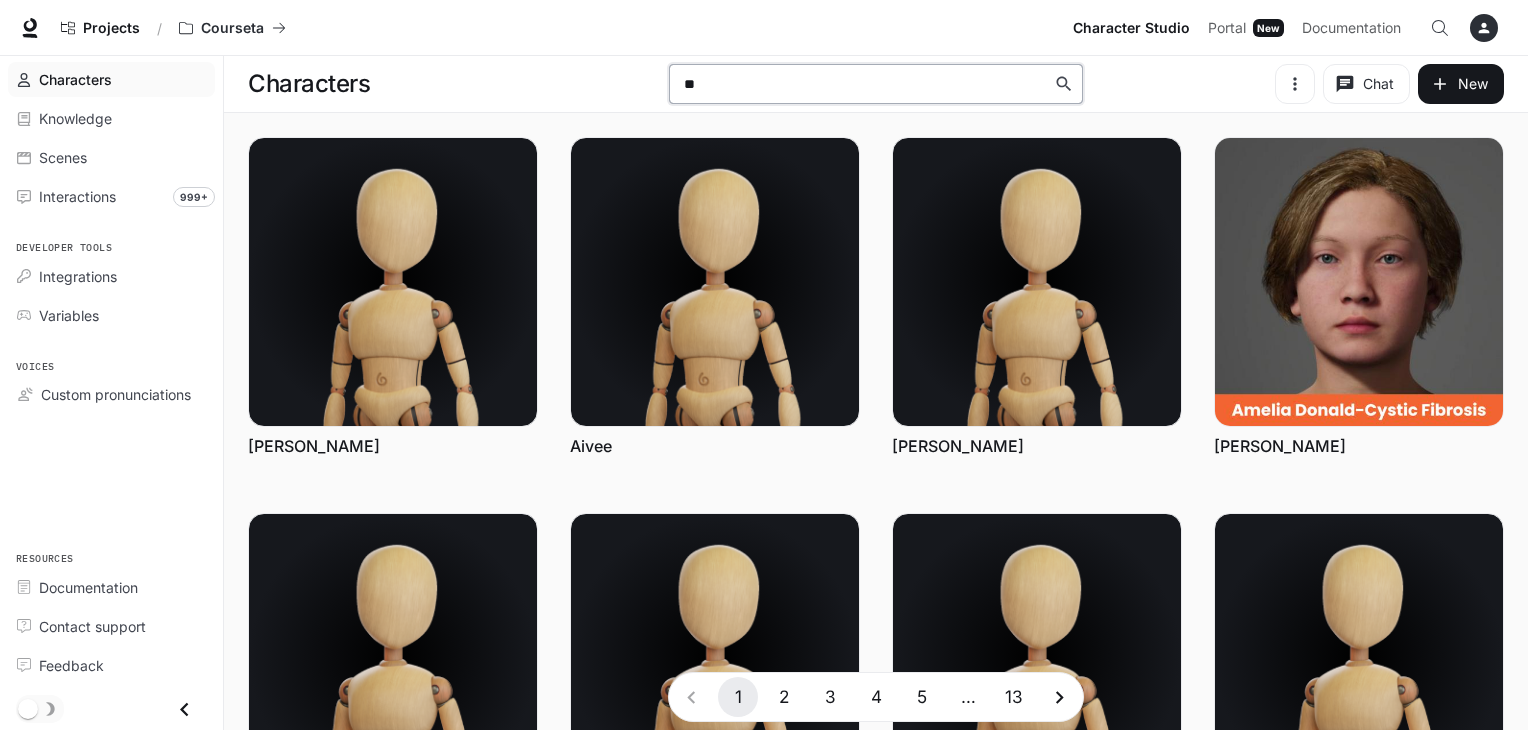 type on "***" 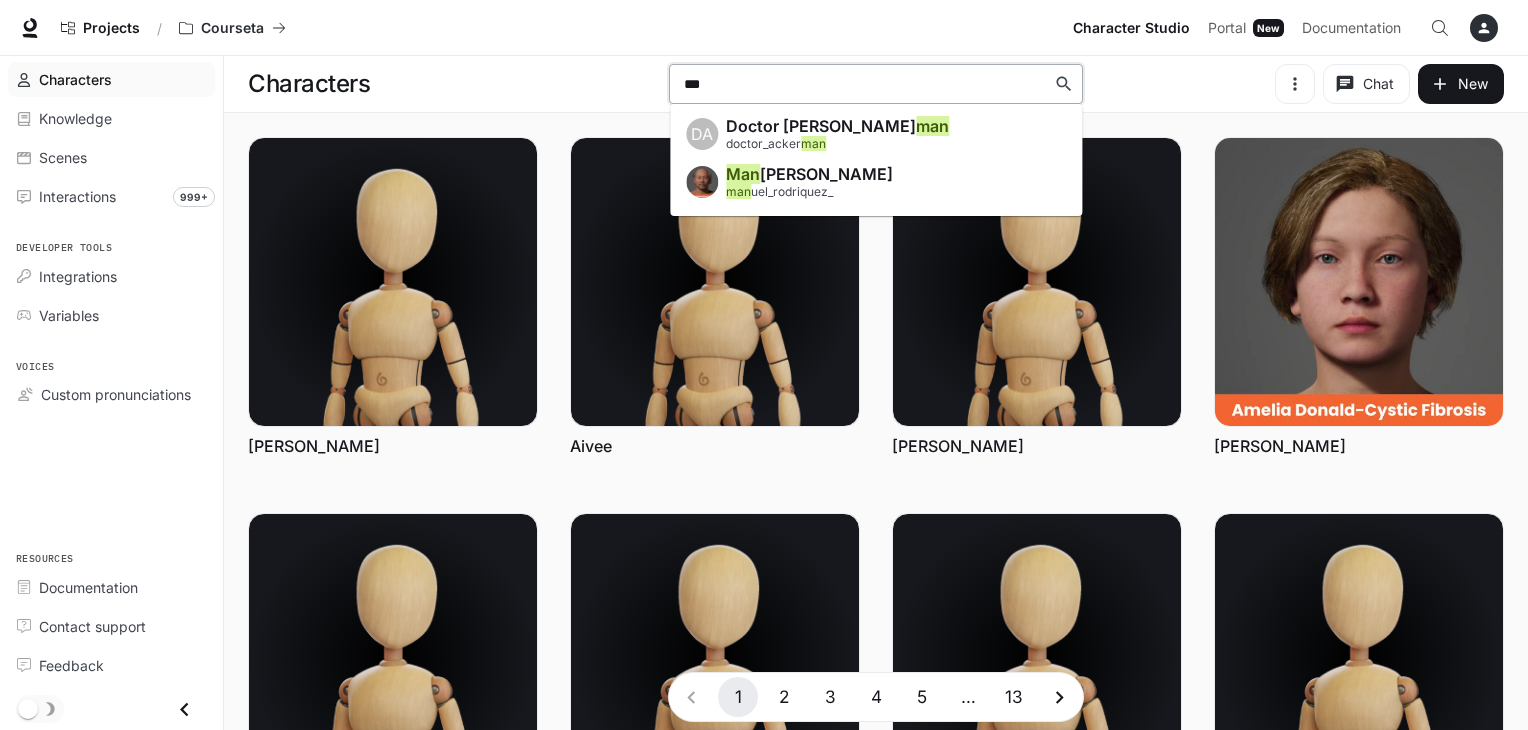 click on "man uel_rodriquez_" at bounding box center [809, 192] 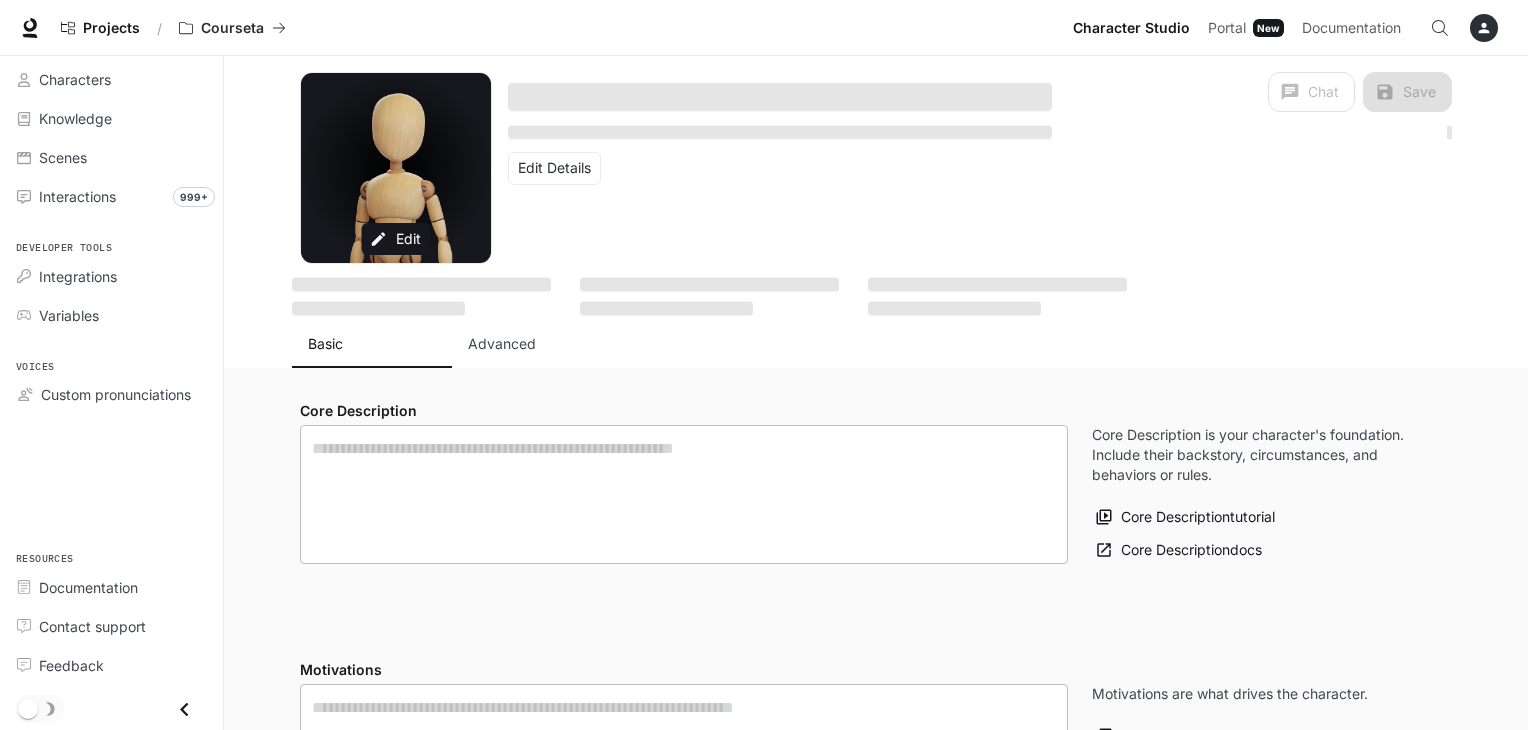 type on "**********" 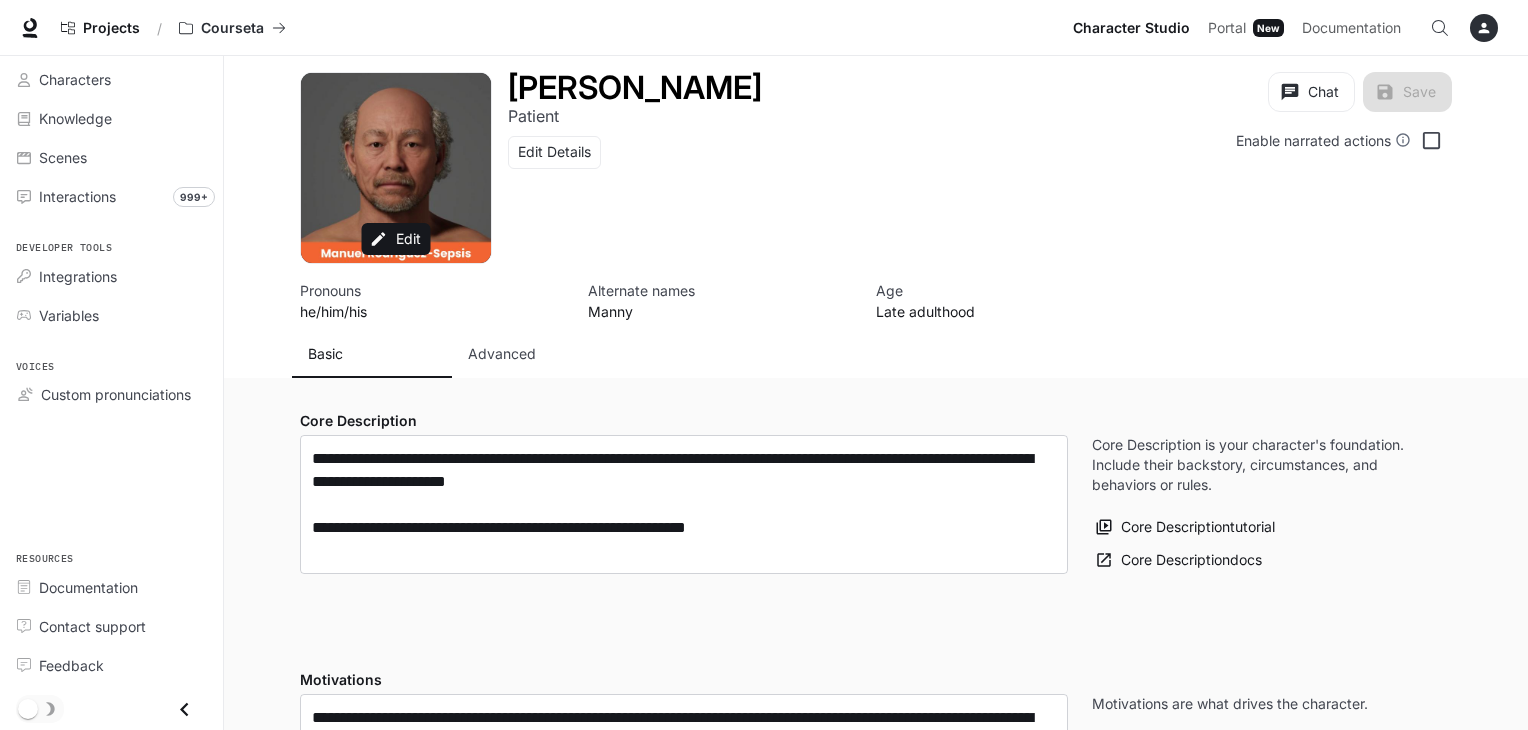 type on "**********" 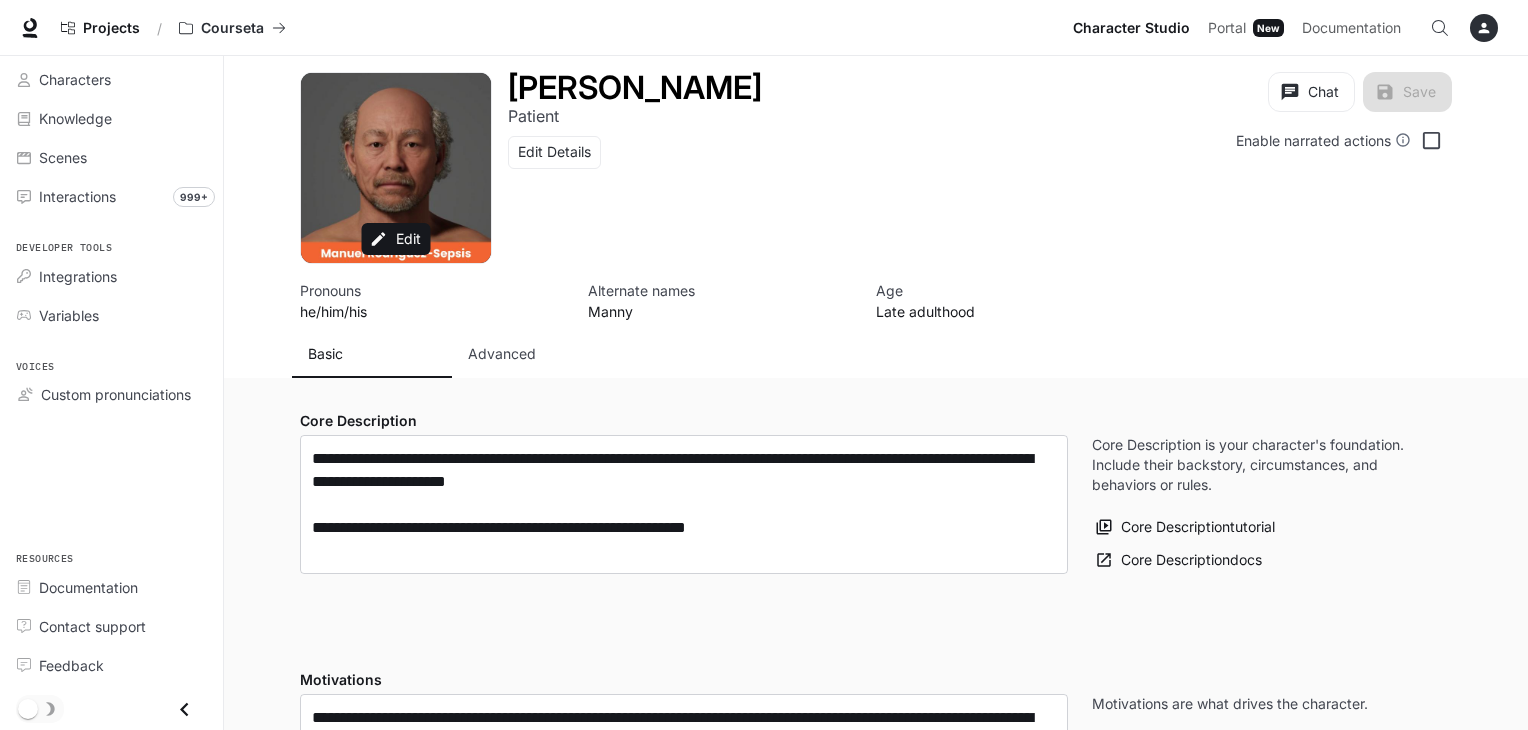 click on "Advanced" at bounding box center [502, 354] 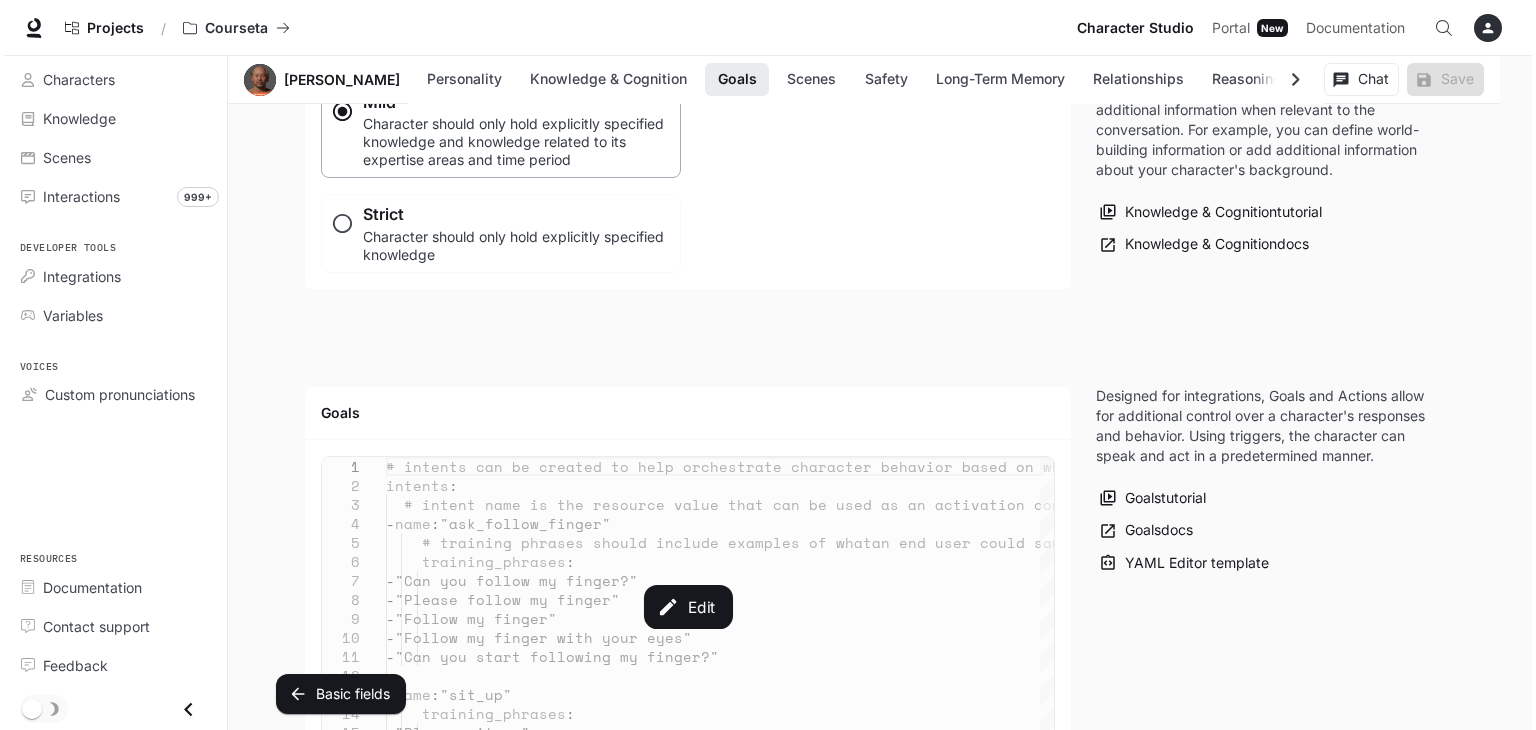 scroll, scrollTop: 1500, scrollLeft: 0, axis: vertical 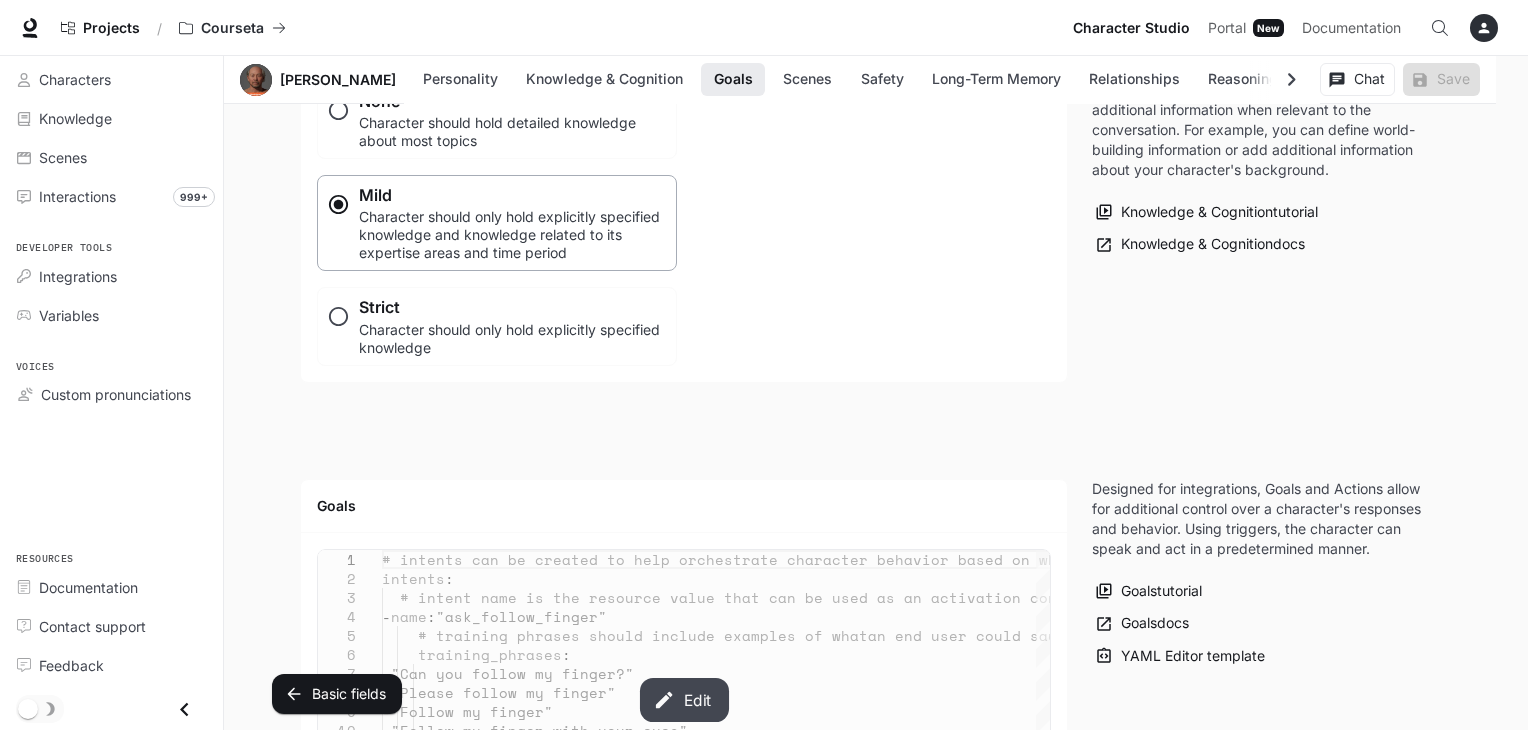 click on "Edit" at bounding box center [683, 700] 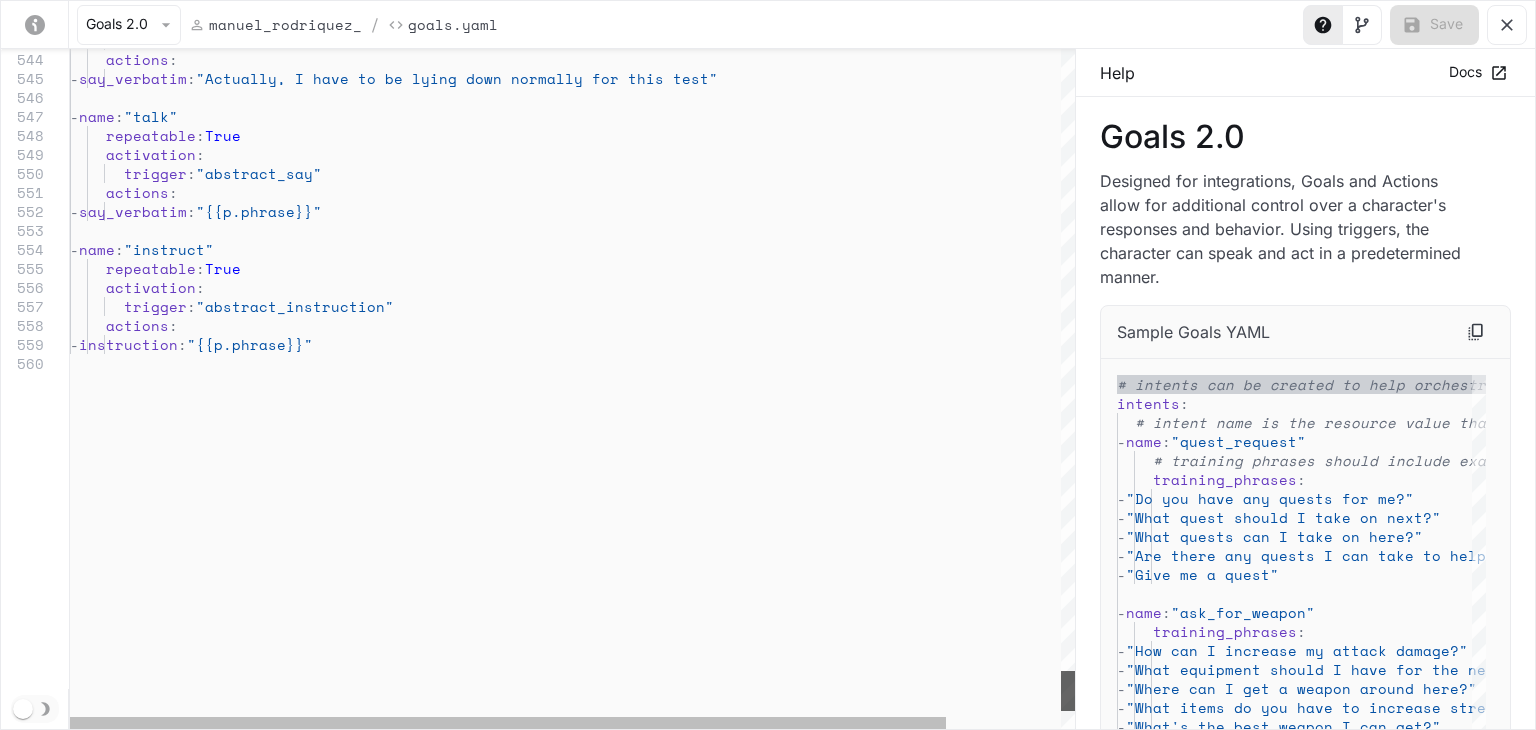 click at bounding box center (1068, 691) 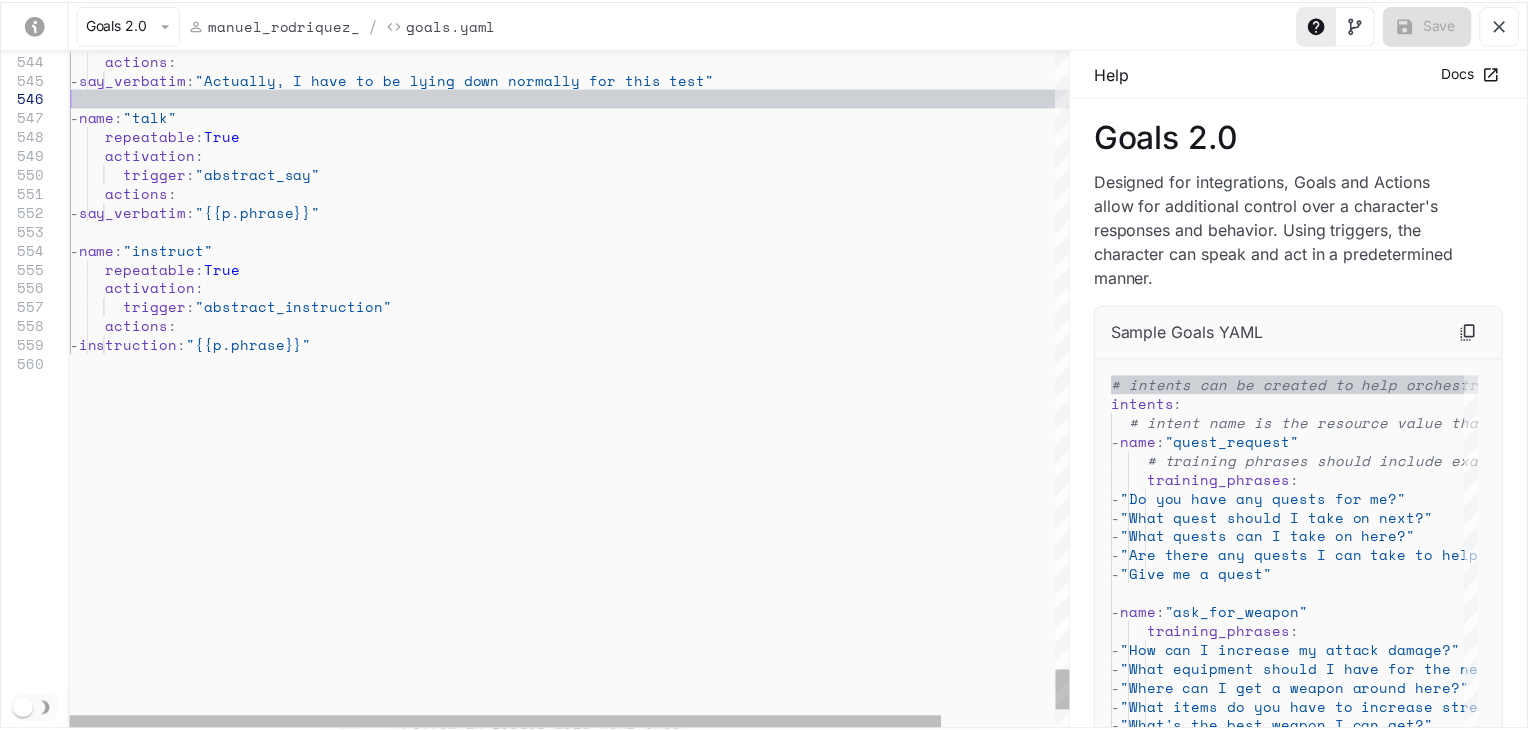 scroll, scrollTop: 0, scrollLeft: 187, axis: horizontal 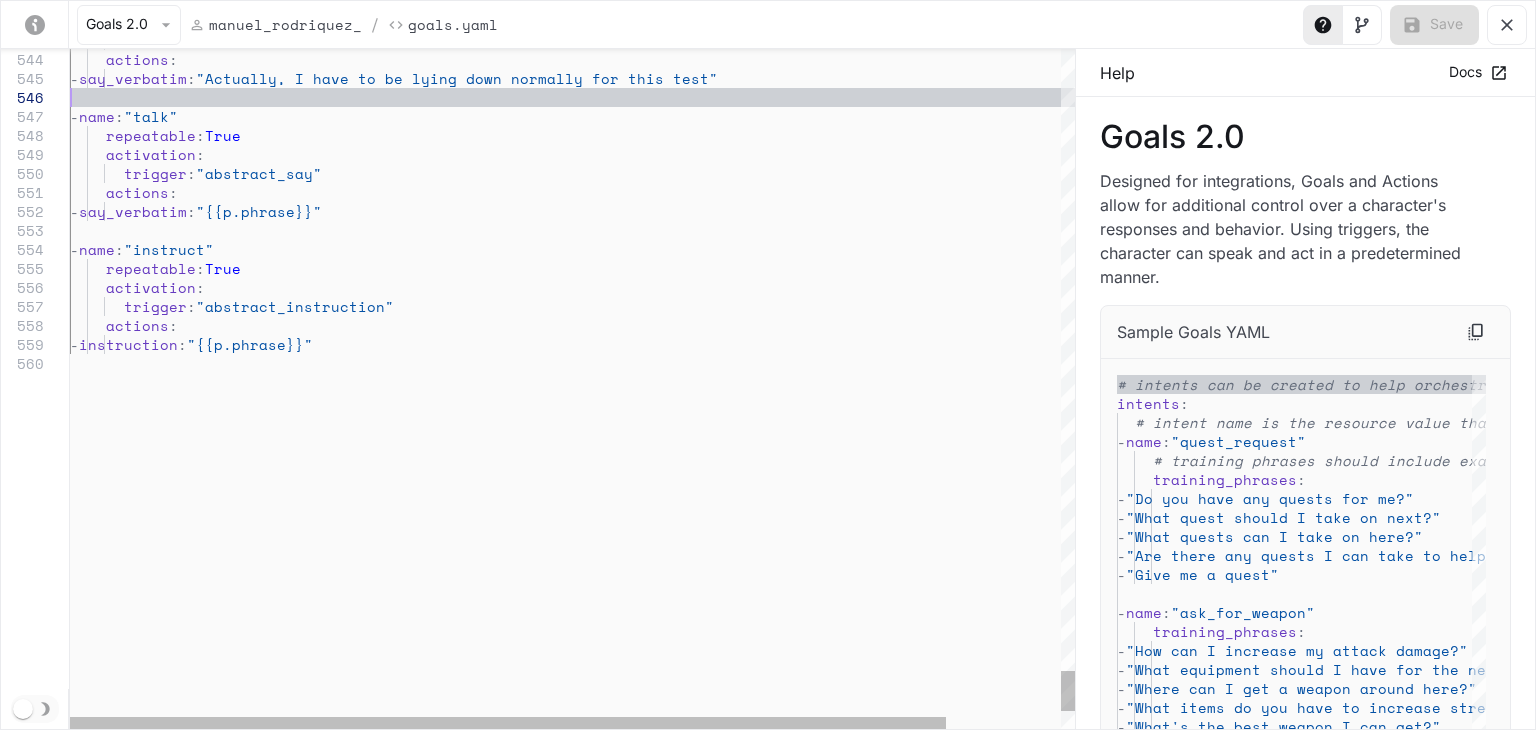 type on "**********" 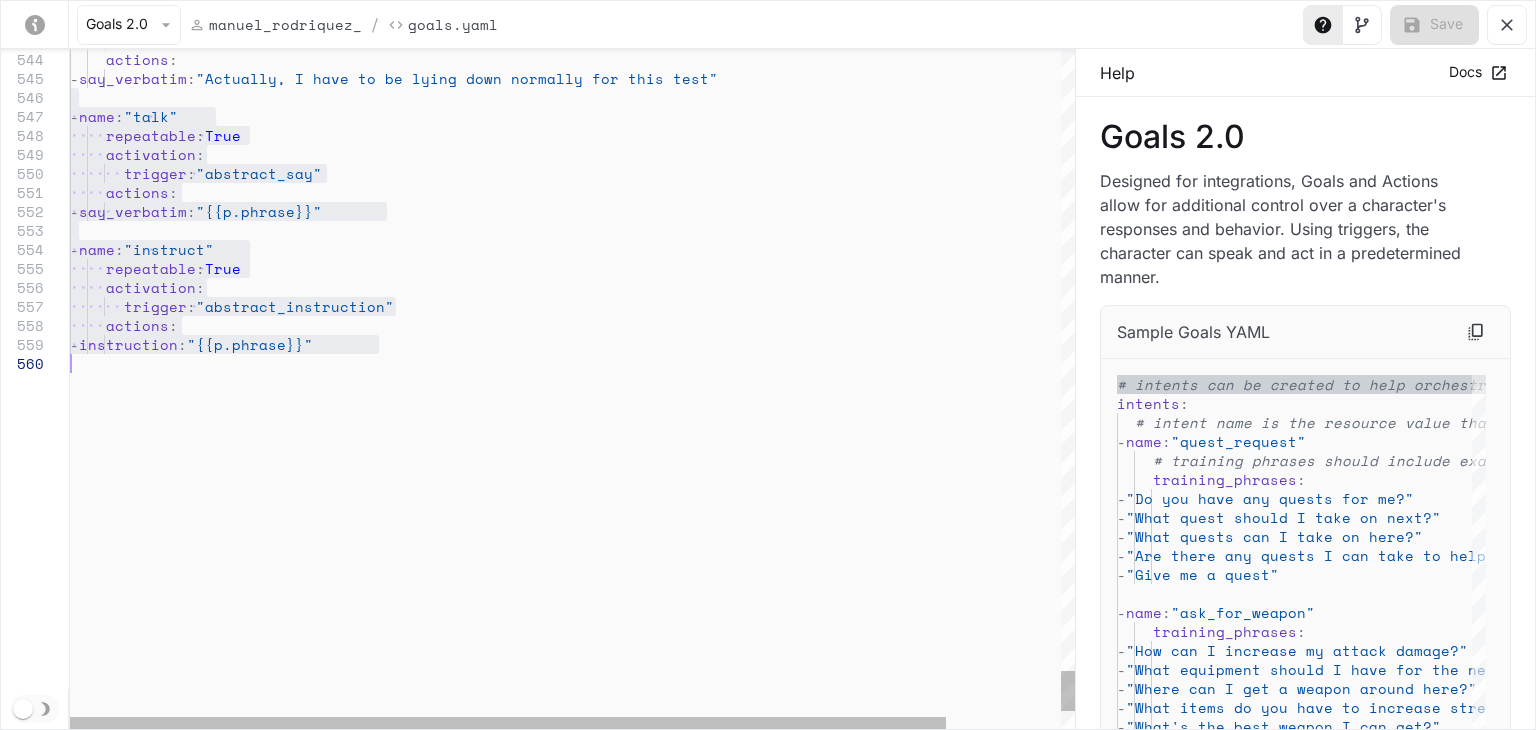 drag, startPoint x: 84, startPoint y: 99, endPoint x: 374, endPoint y: 361, distance: 390.82477 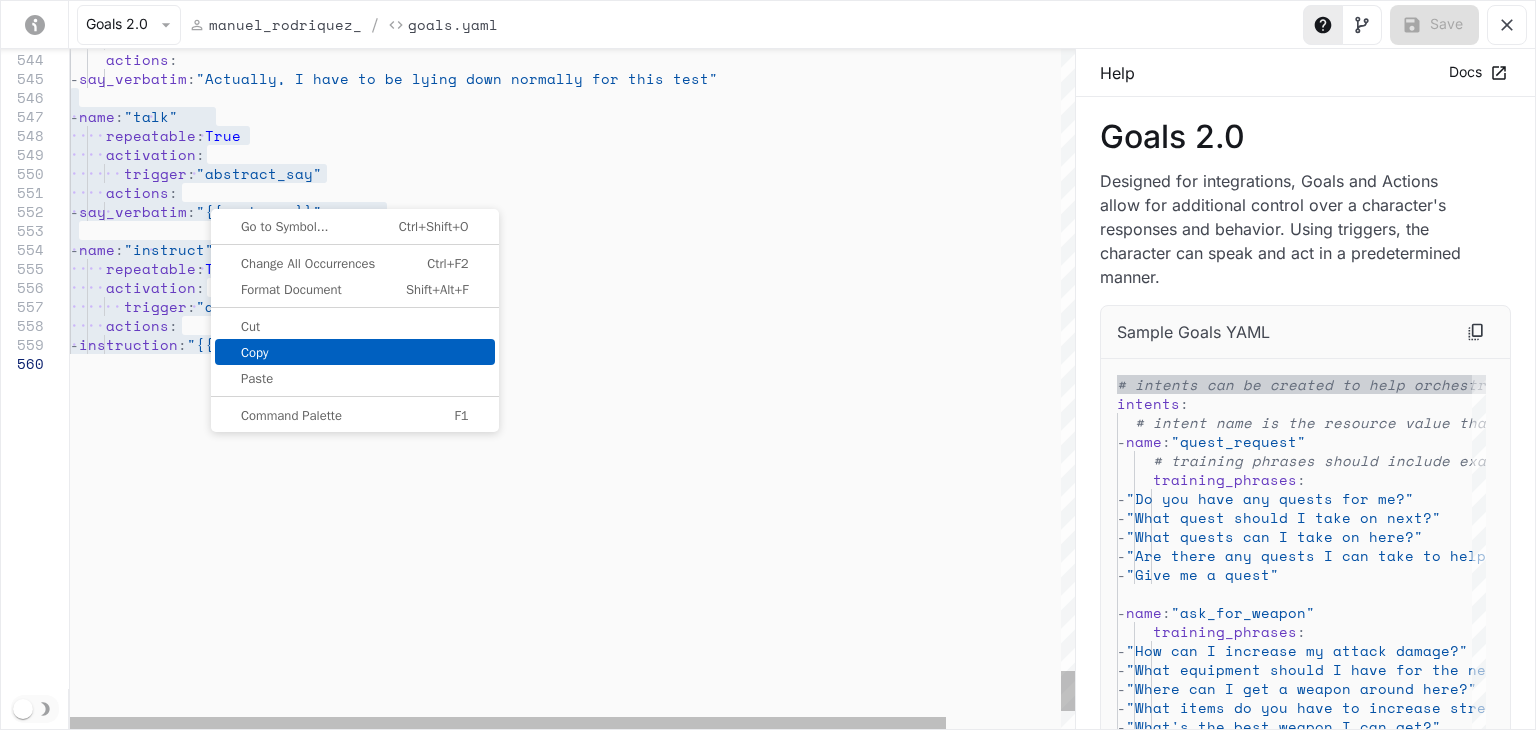 click on "Copy" at bounding box center (355, 352) 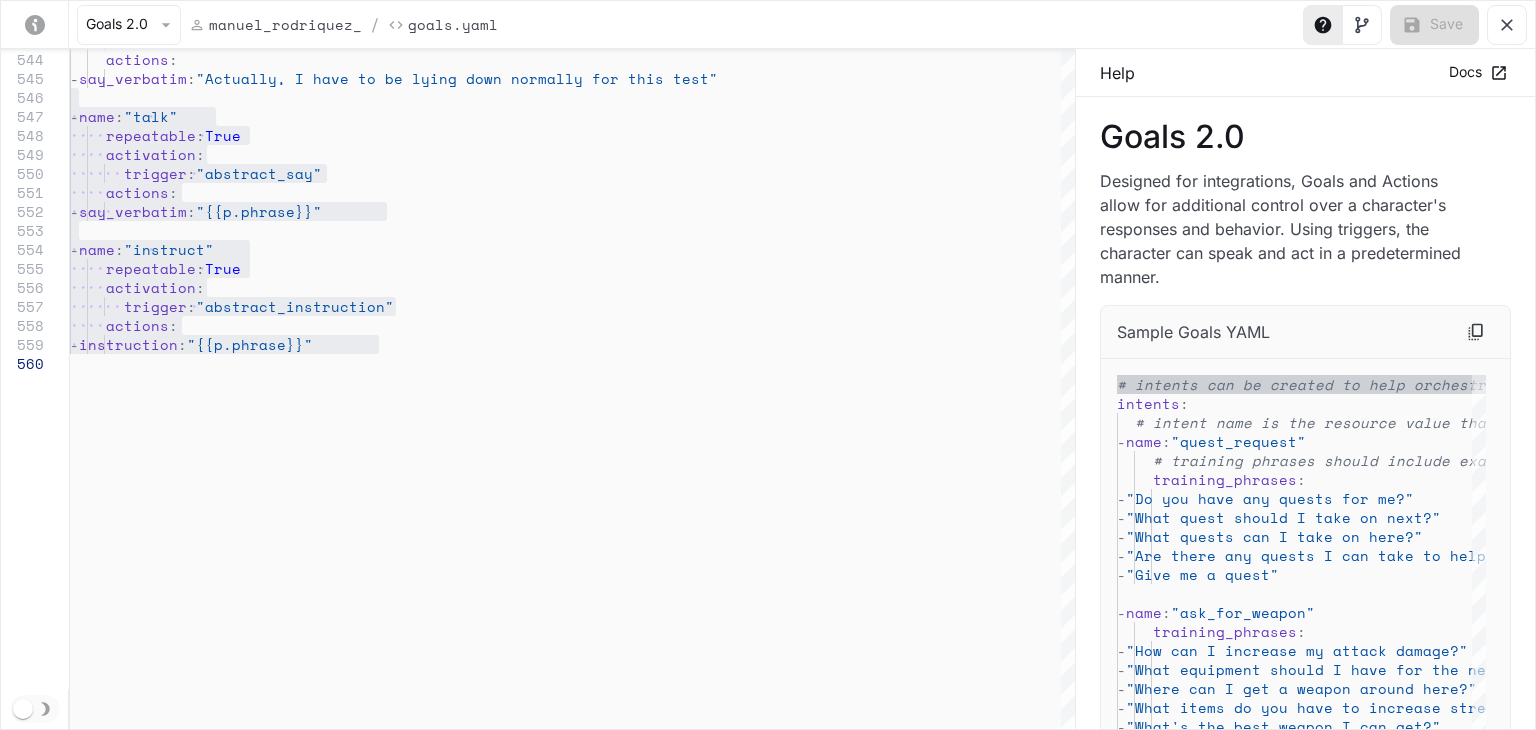 click 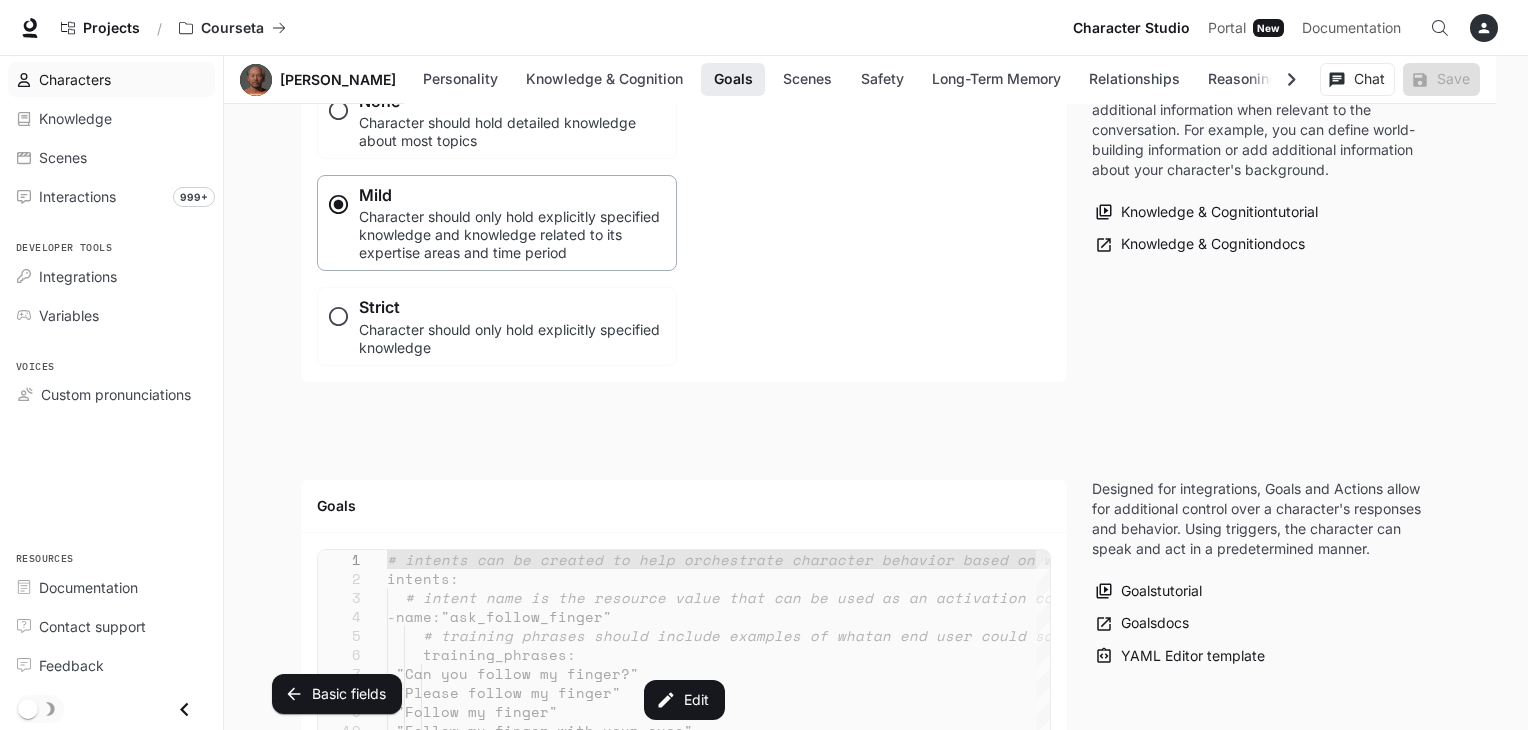 click on "Characters" at bounding box center (75, 79) 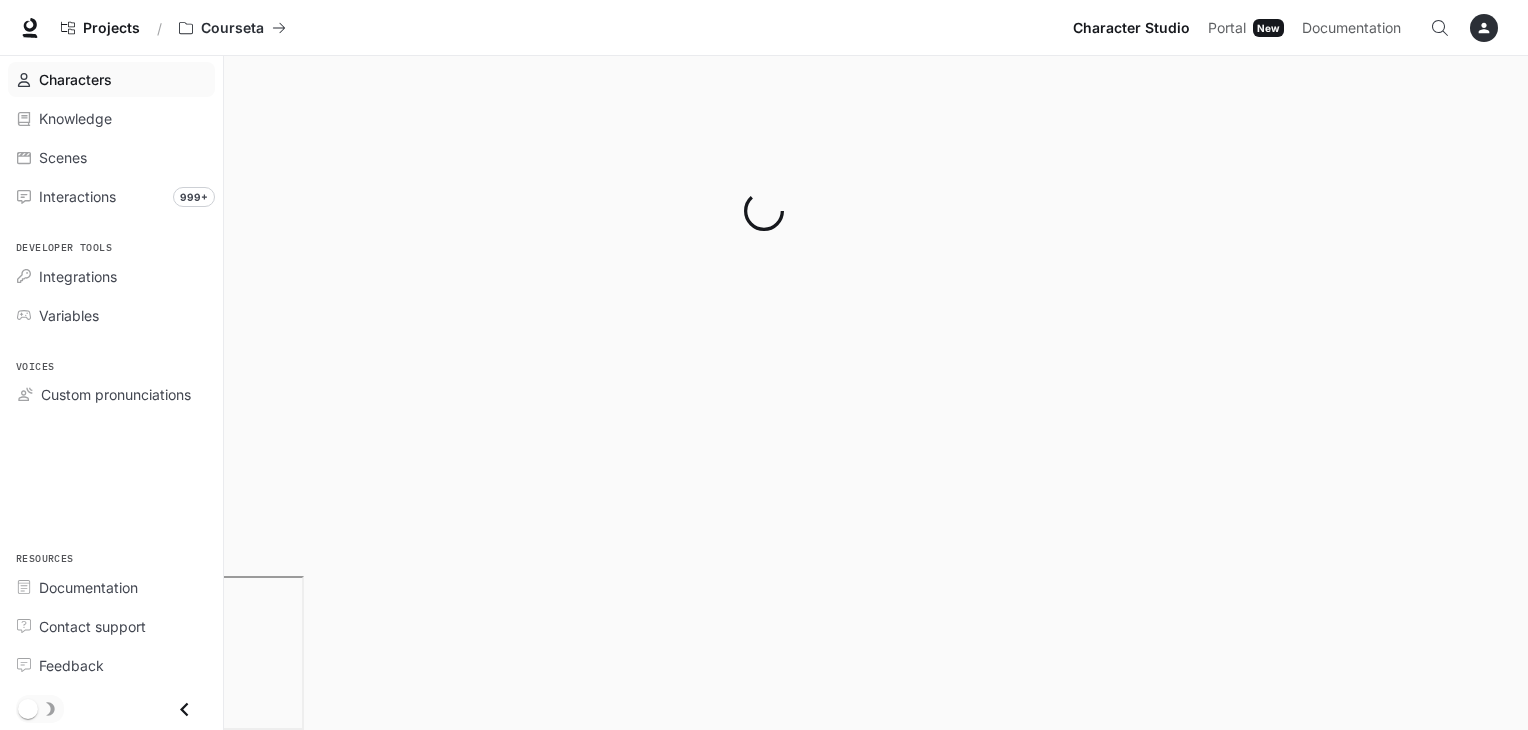 scroll, scrollTop: 0, scrollLeft: 0, axis: both 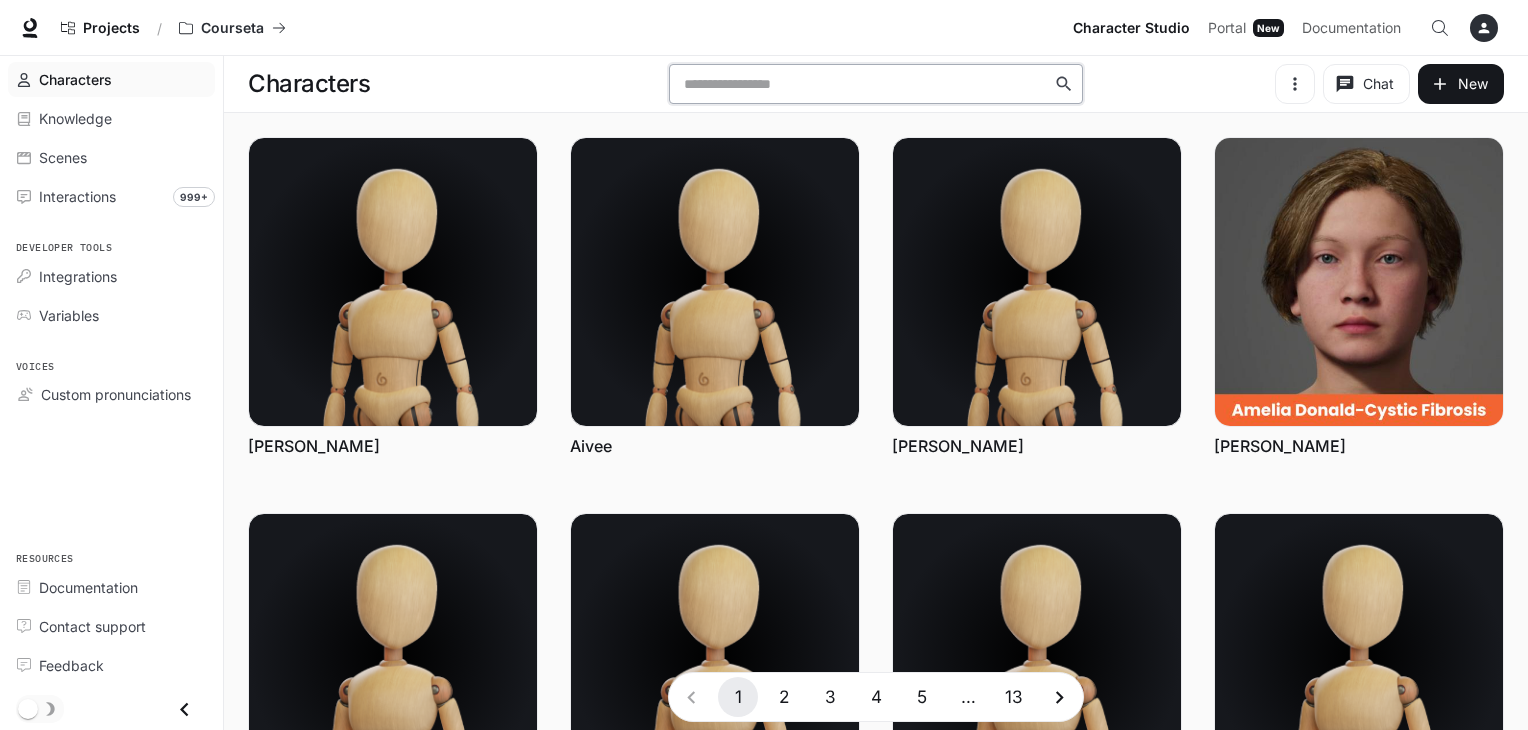 click at bounding box center [865, 84] 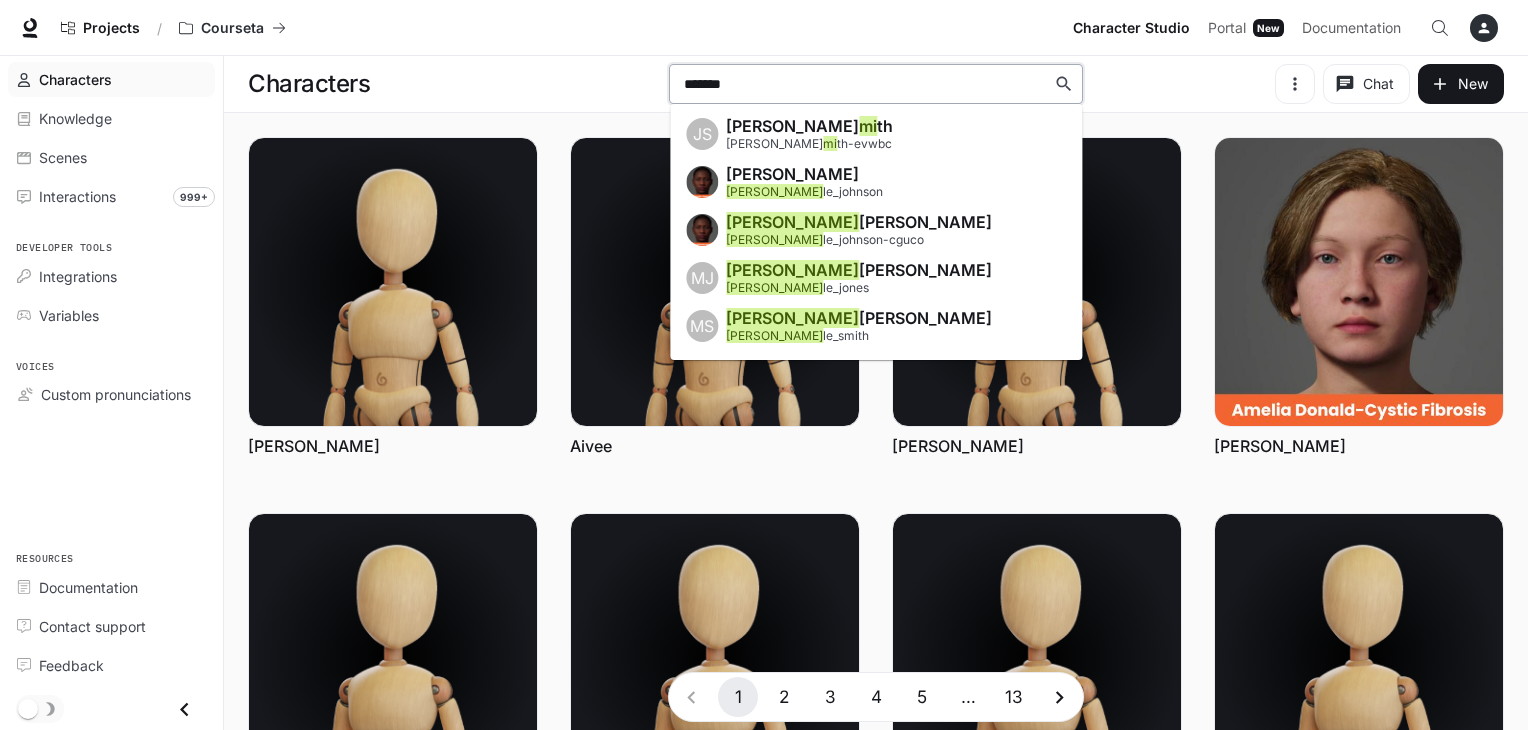 type on "********" 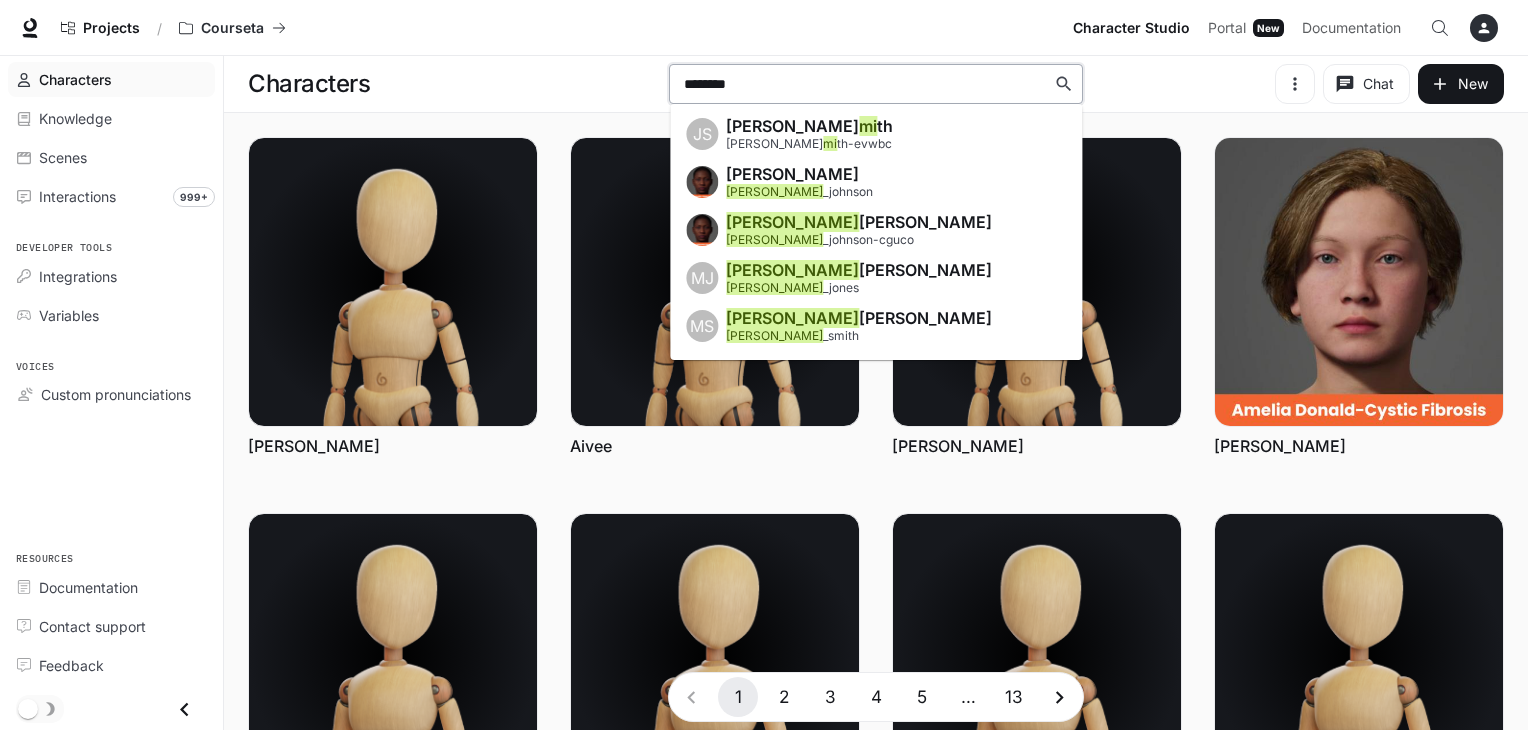 click on "[PERSON_NAME]-cguco" at bounding box center (820, 239) 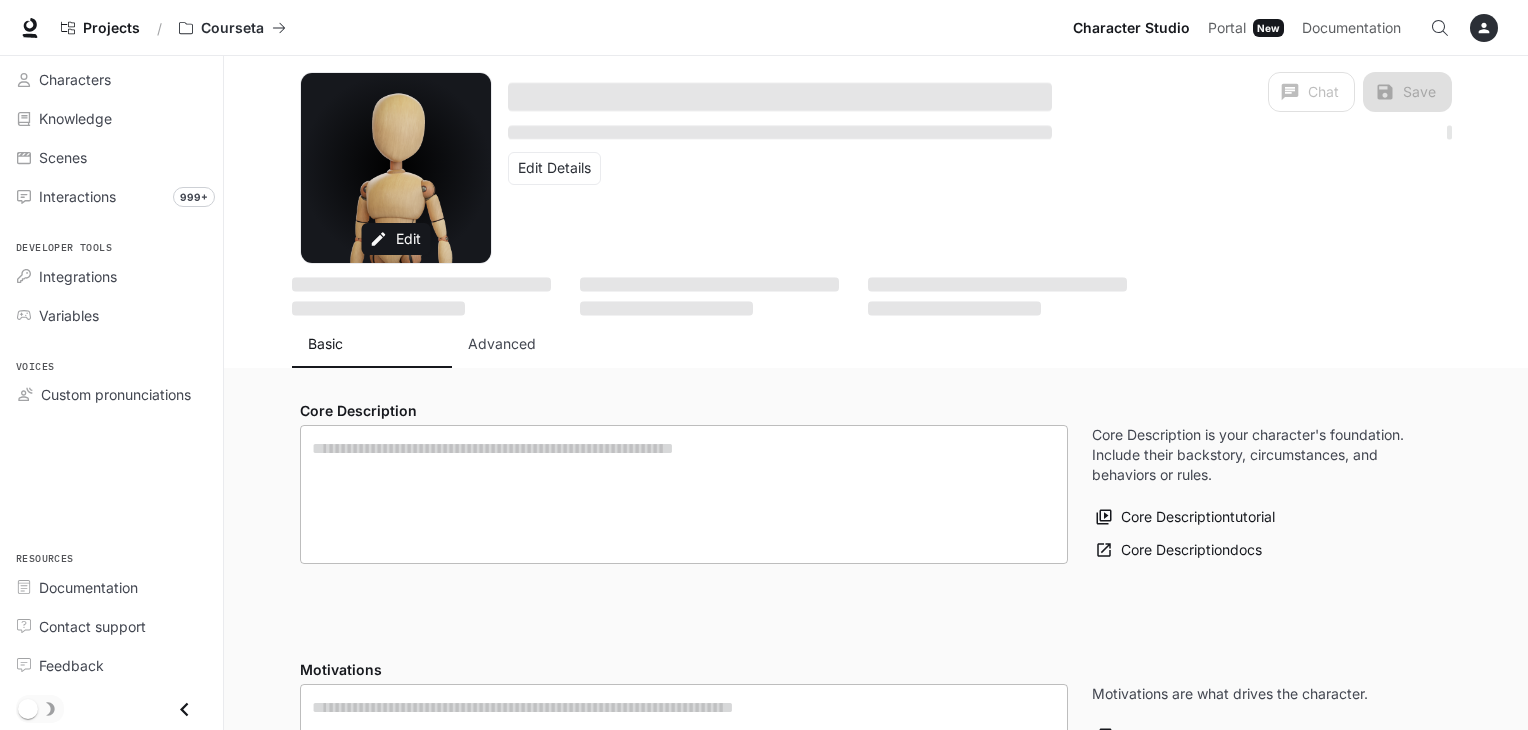type on "**********" 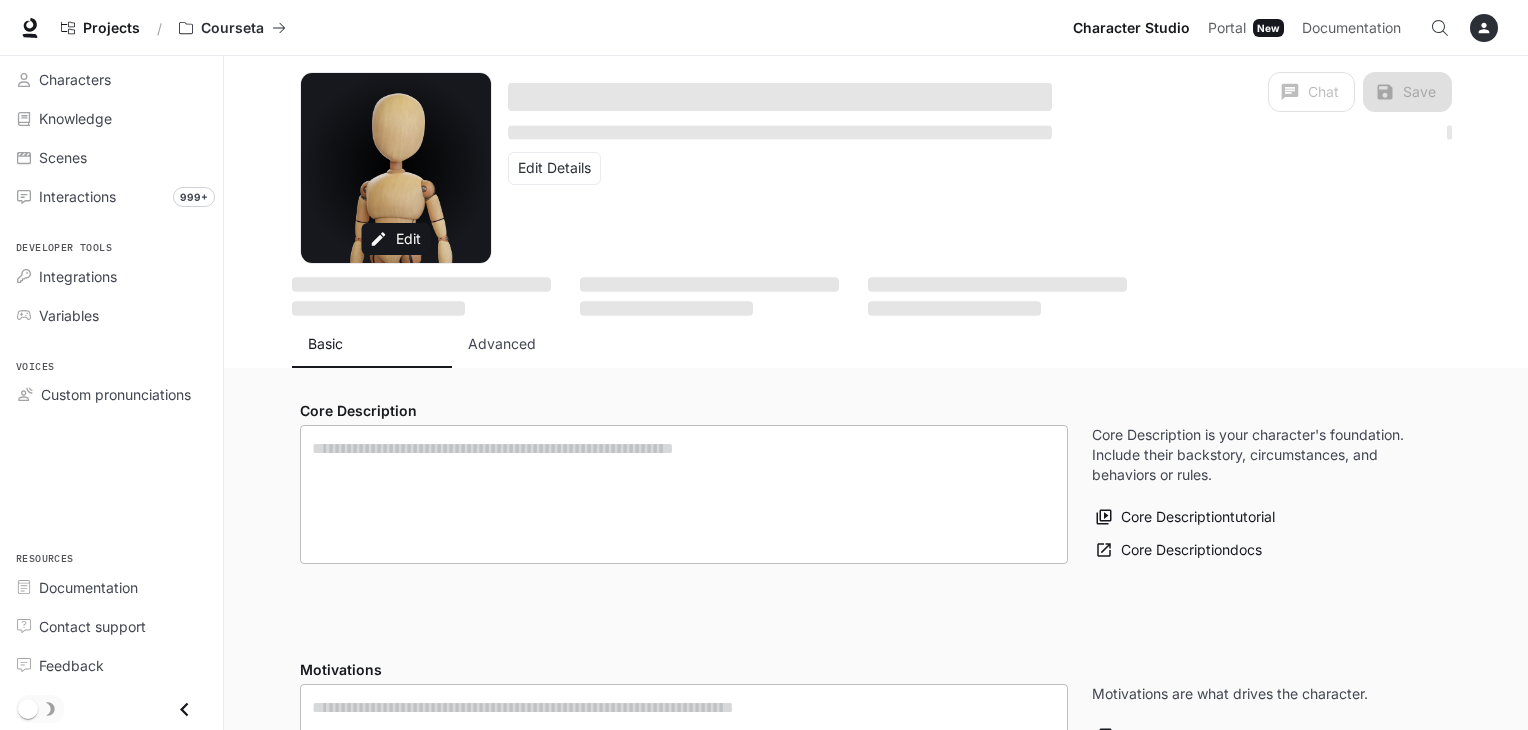 type on "*" 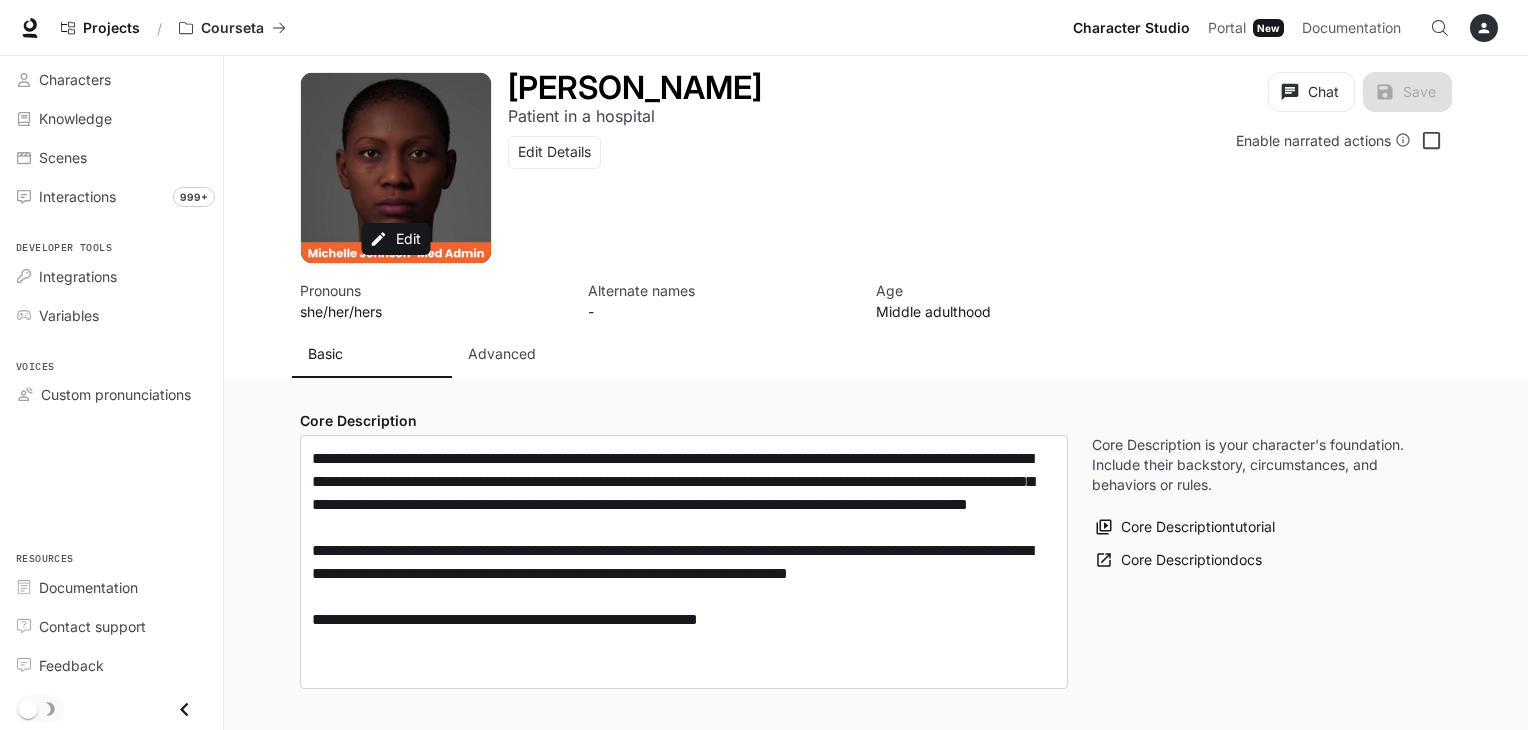type on "**********" 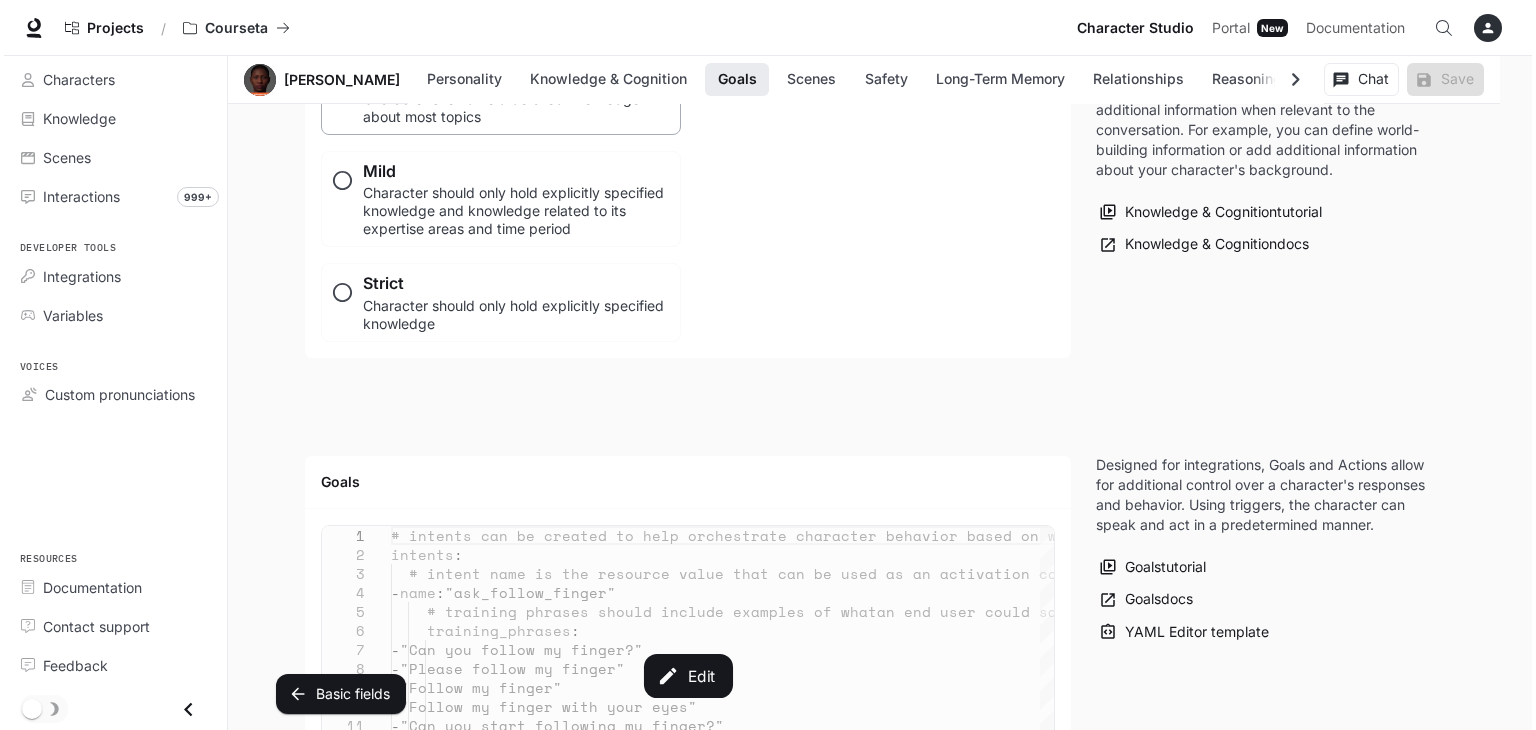 scroll, scrollTop: 1600, scrollLeft: 0, axis: vertical 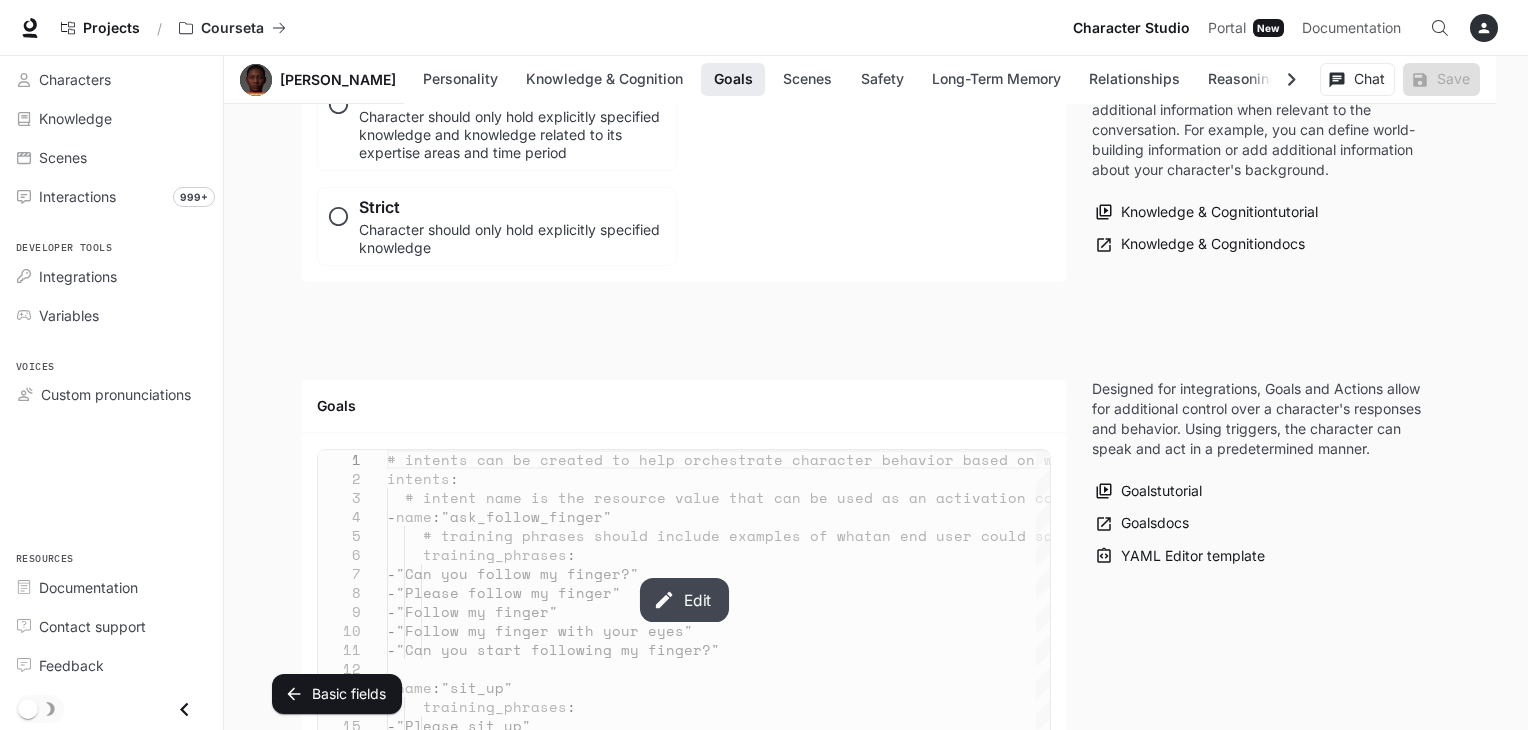 click 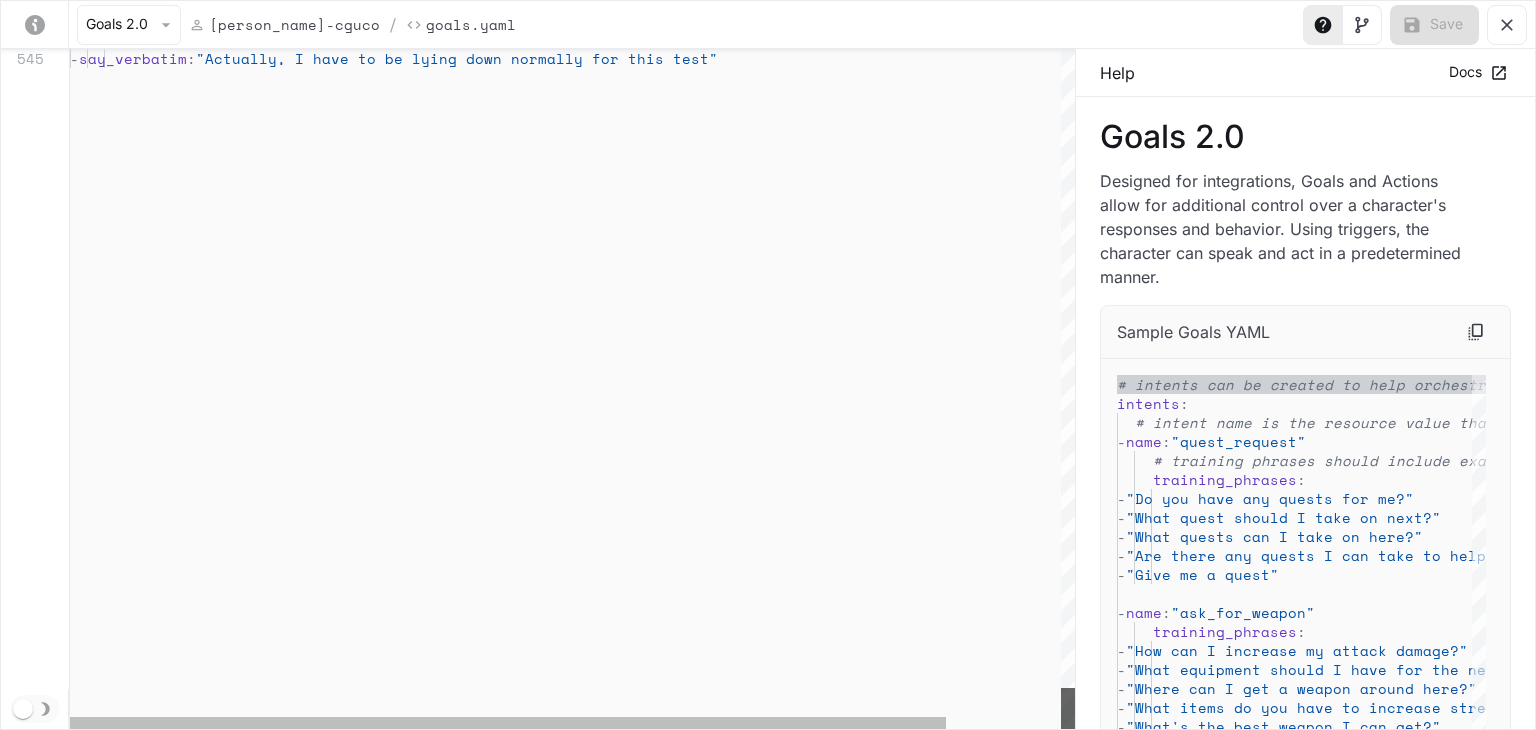 click at bounding box center (1068, 708) 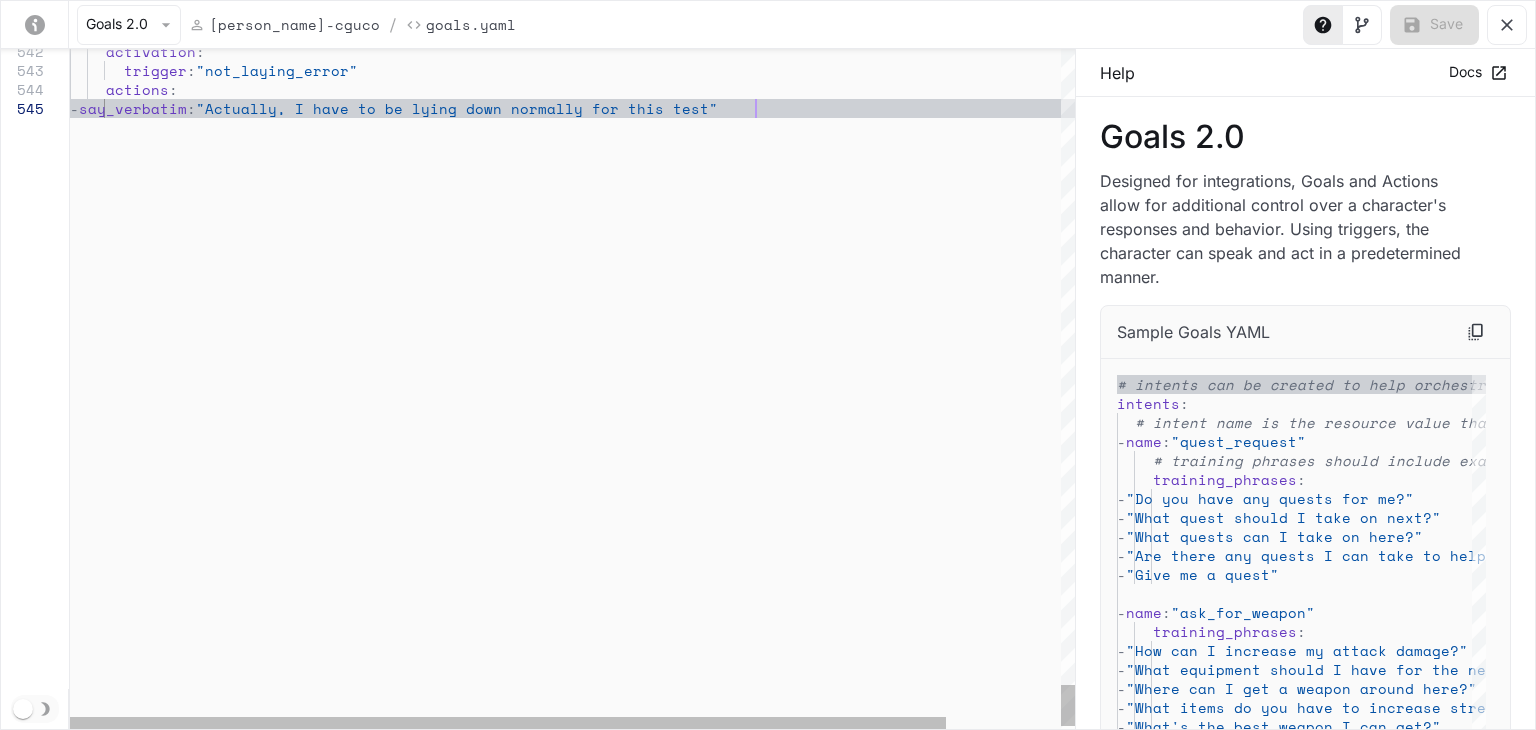 click on "-  say_verbatim :  "Actually, I have to be lying down normally for th is test"      activation :        trigger :  "not_laying_error"      actions :" at bounding box center [638, -4729] 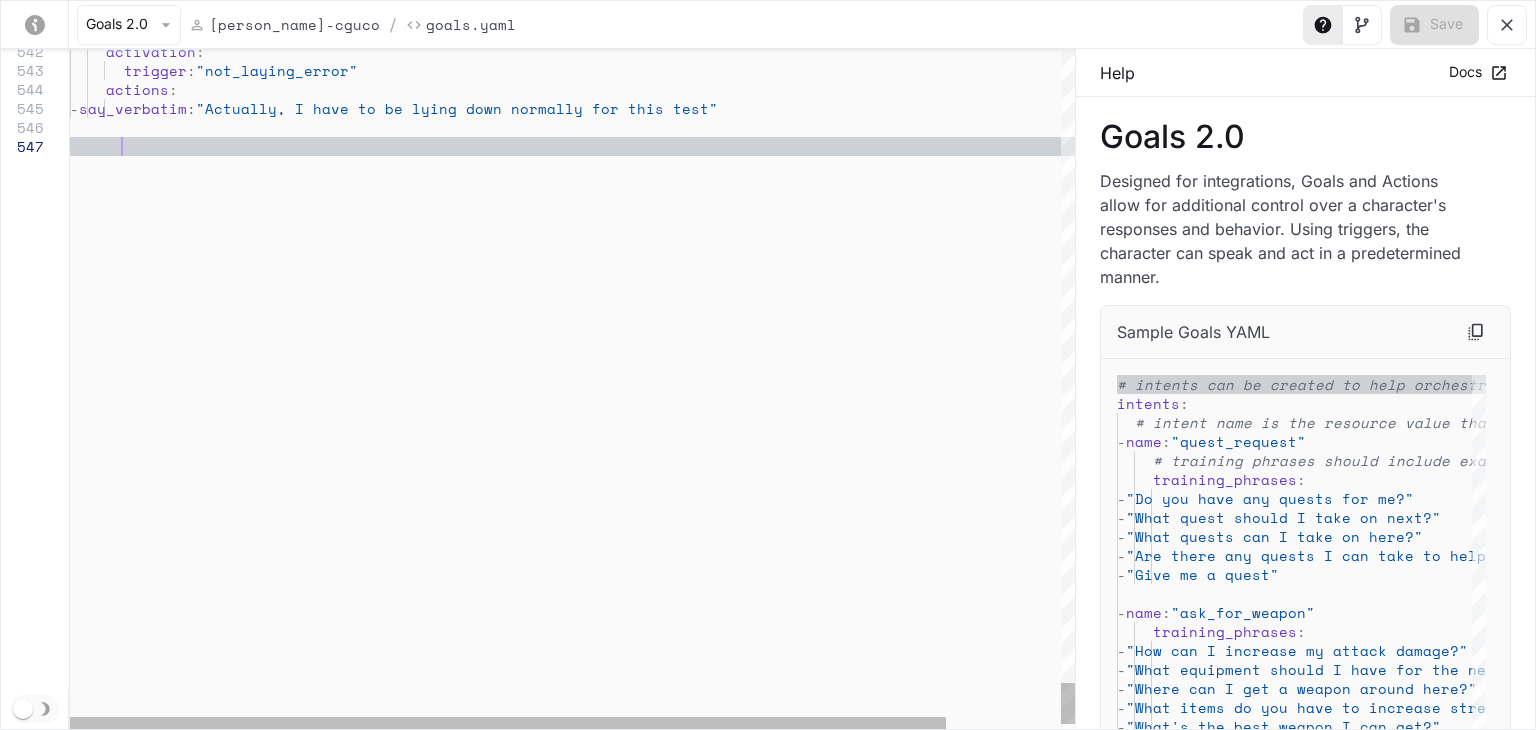 scroll, scrollTop: 112, scrollLeft: 50, axis: both 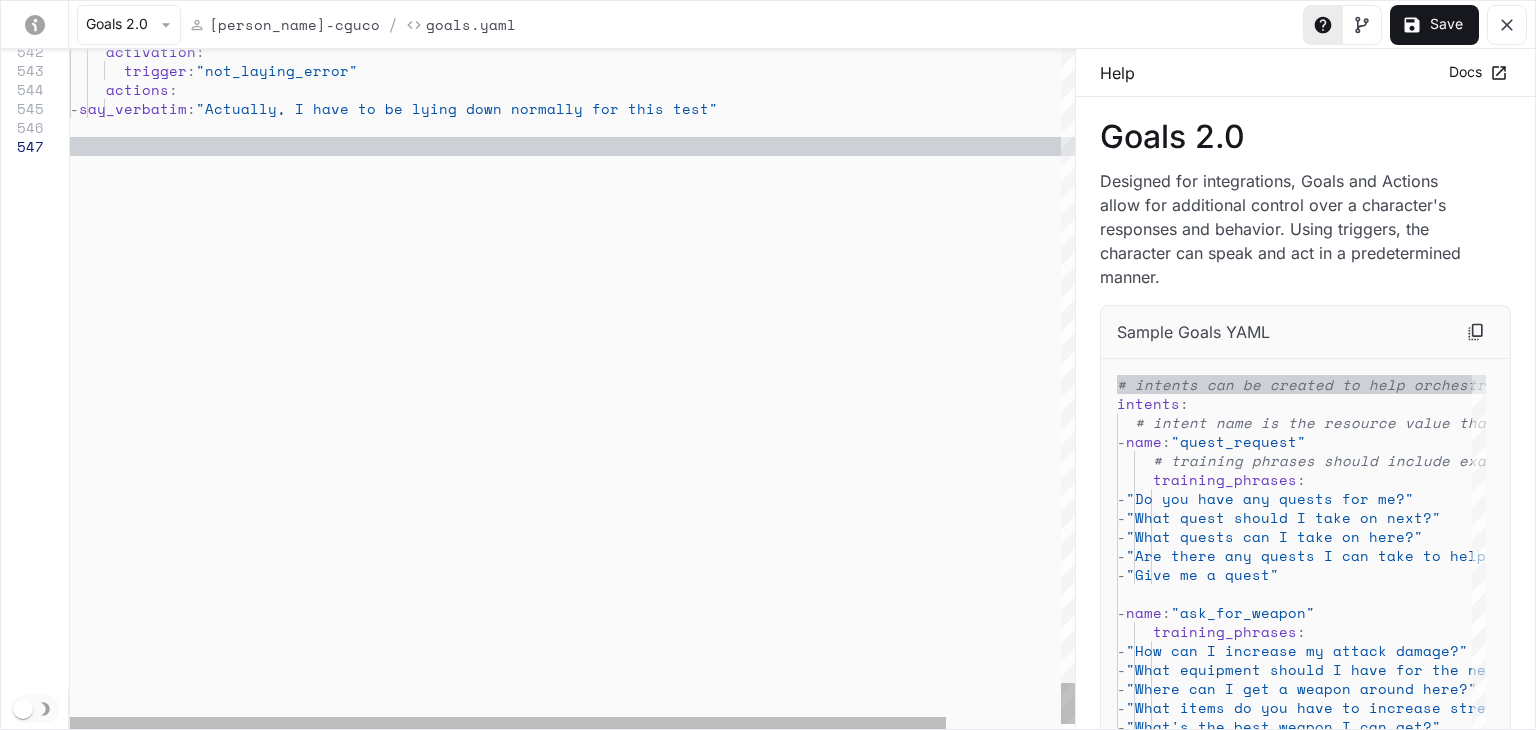 type on "**********" 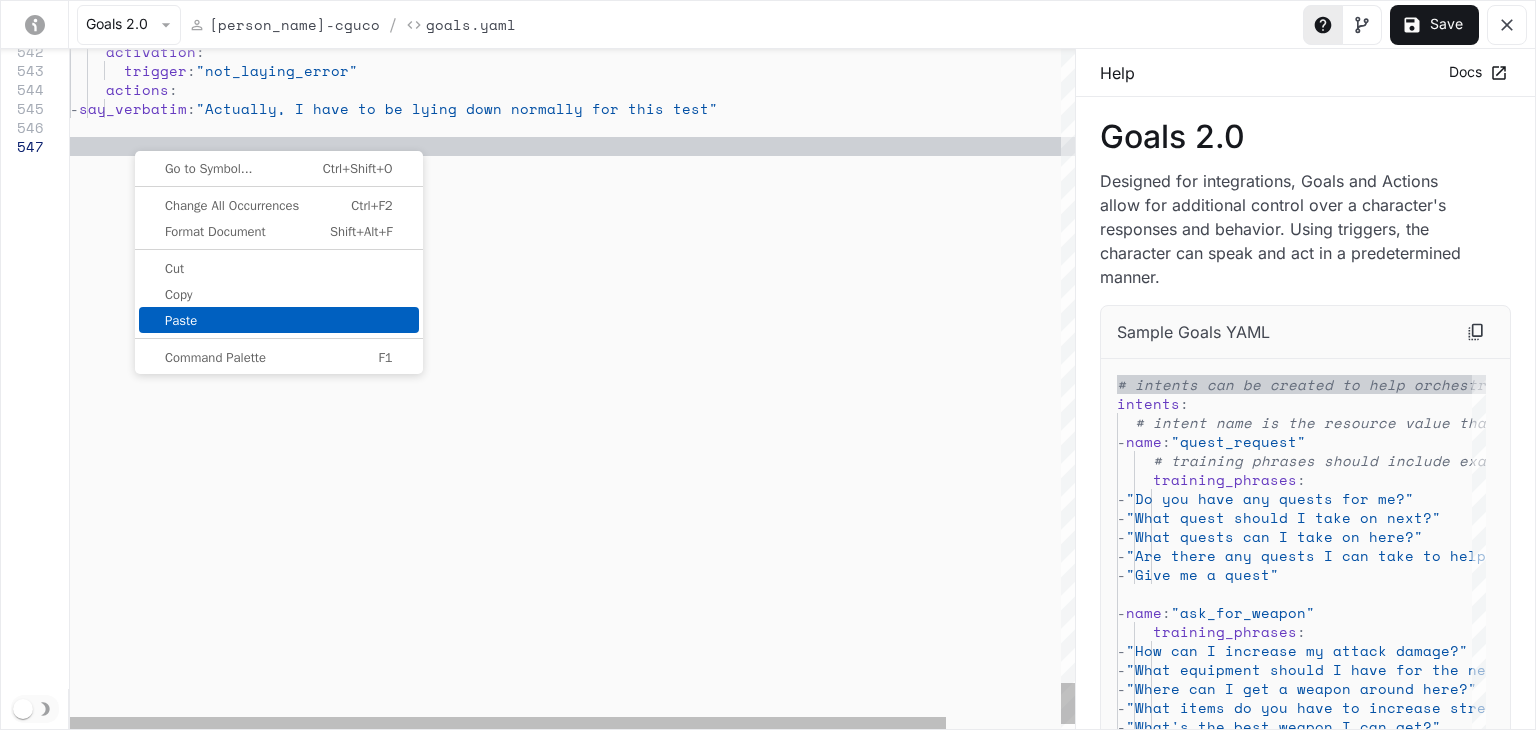 click on "Paste" at bounding box center [279, 320] 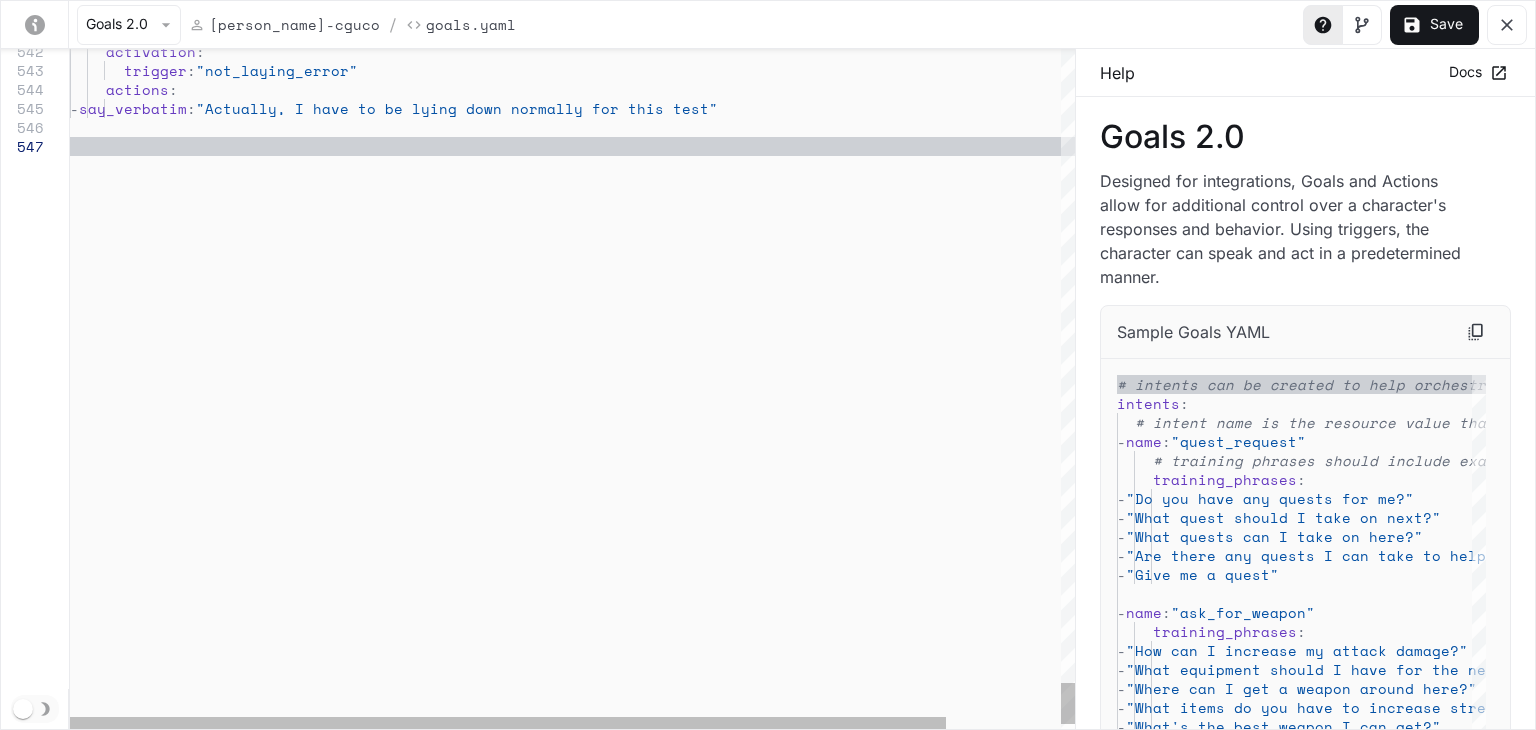 scroll, scrollTop: 18, scrollLeft: 0, axis: vertical 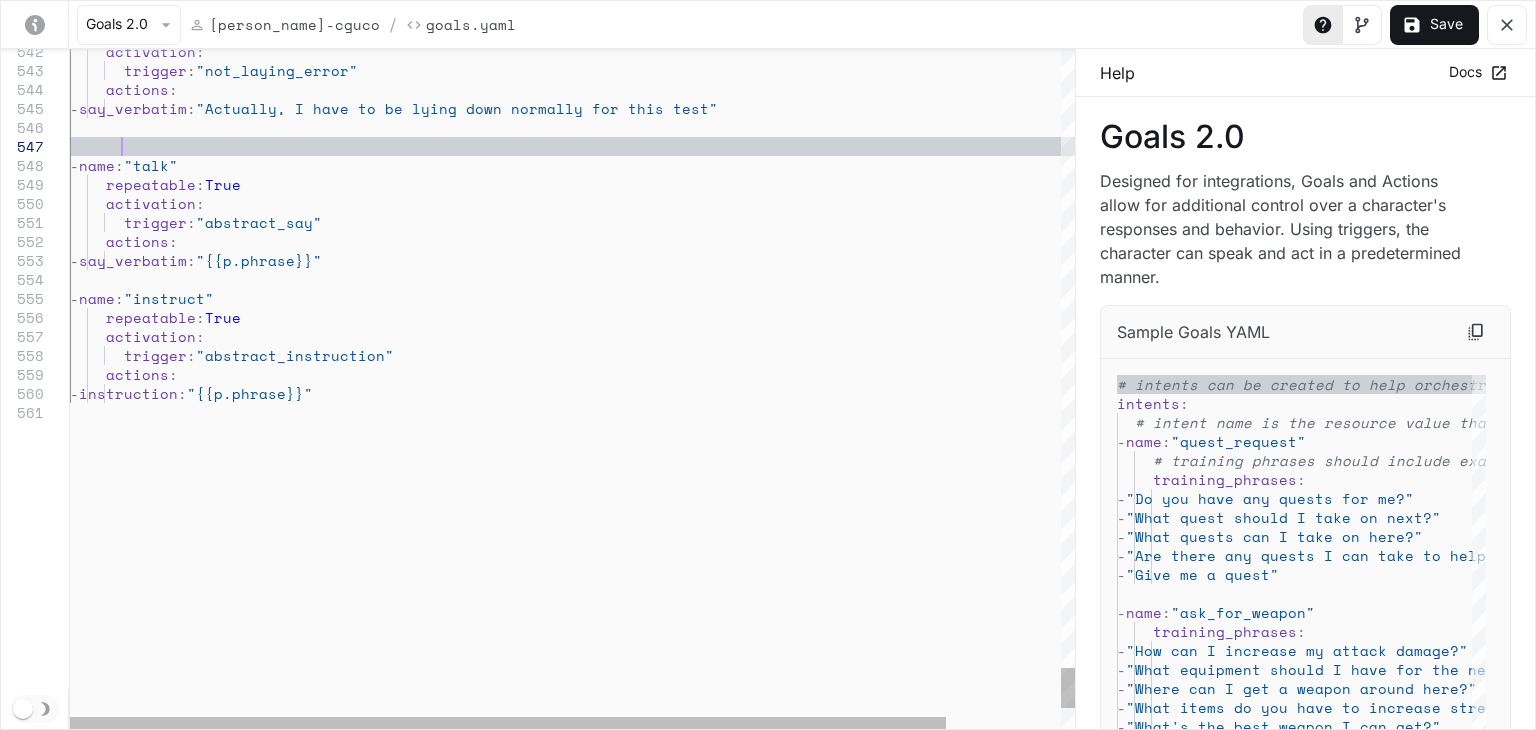 click on "-  say_verbatim :  "Actually, I have to be lying down normally for th is test"      activation :        trigger :  "not_laying_error"      actions :          -  name :  "talk"      repeatable :  True      activation :        trigger :  "abstract_say"      actions :       -  say_verbatim :  "{{p.phrase}}"   -  name :  "instruct"      repeatable :  True      activation :        trigger :  "abstract_instruction"      actions :       -  instruction :  "{{p.phrase}}"" at bounding box center (638, -4577) 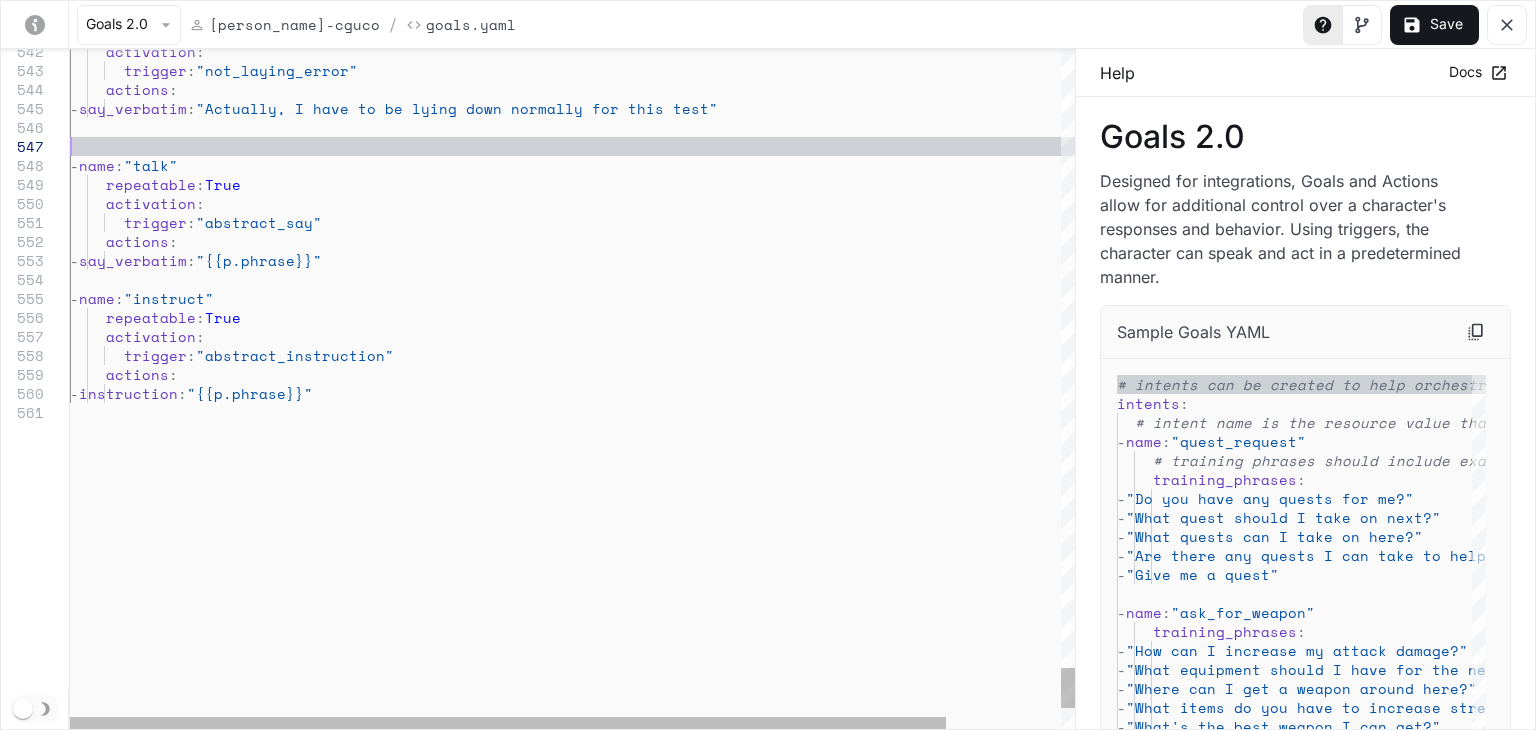 type on "**********" 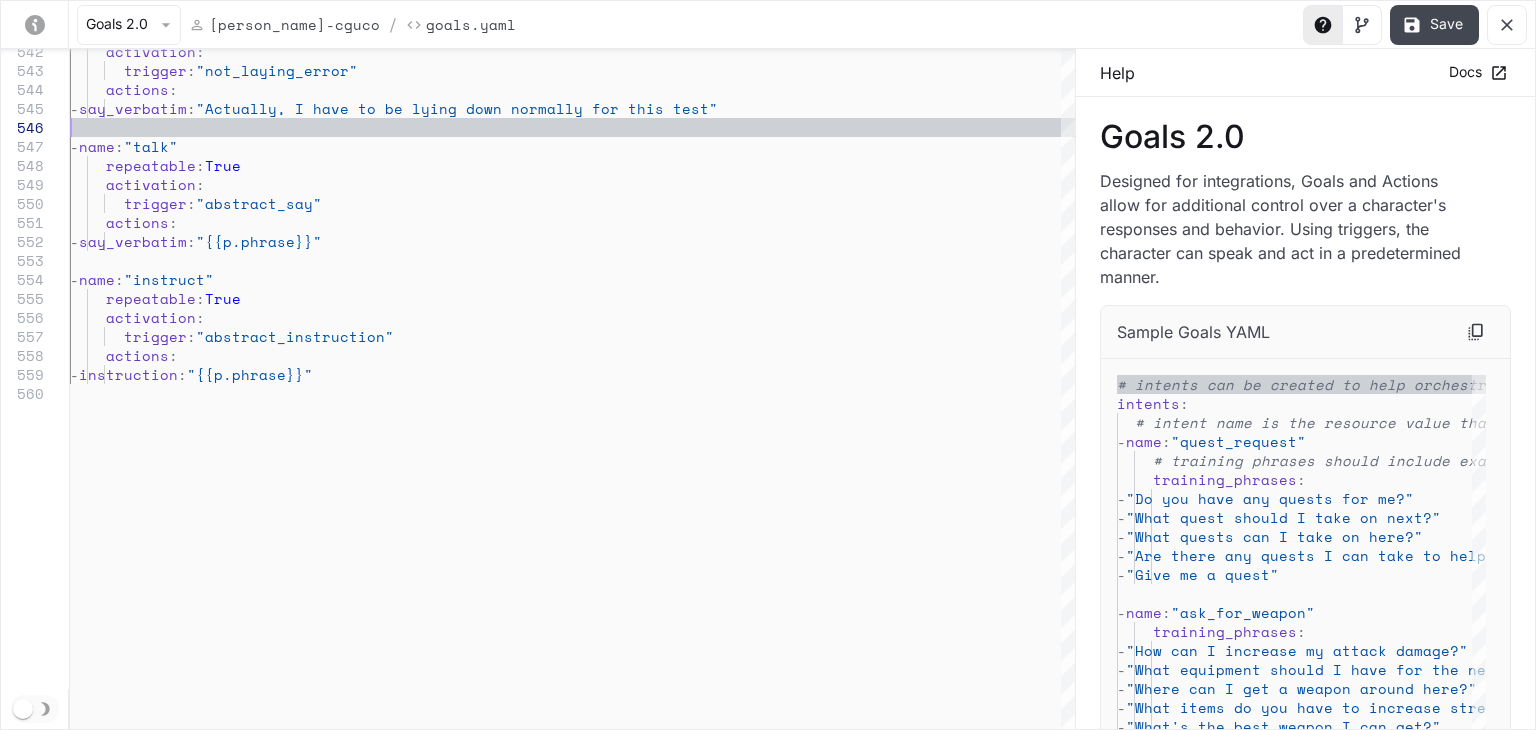 click on "Save" at bounding box center [1434, 25] 